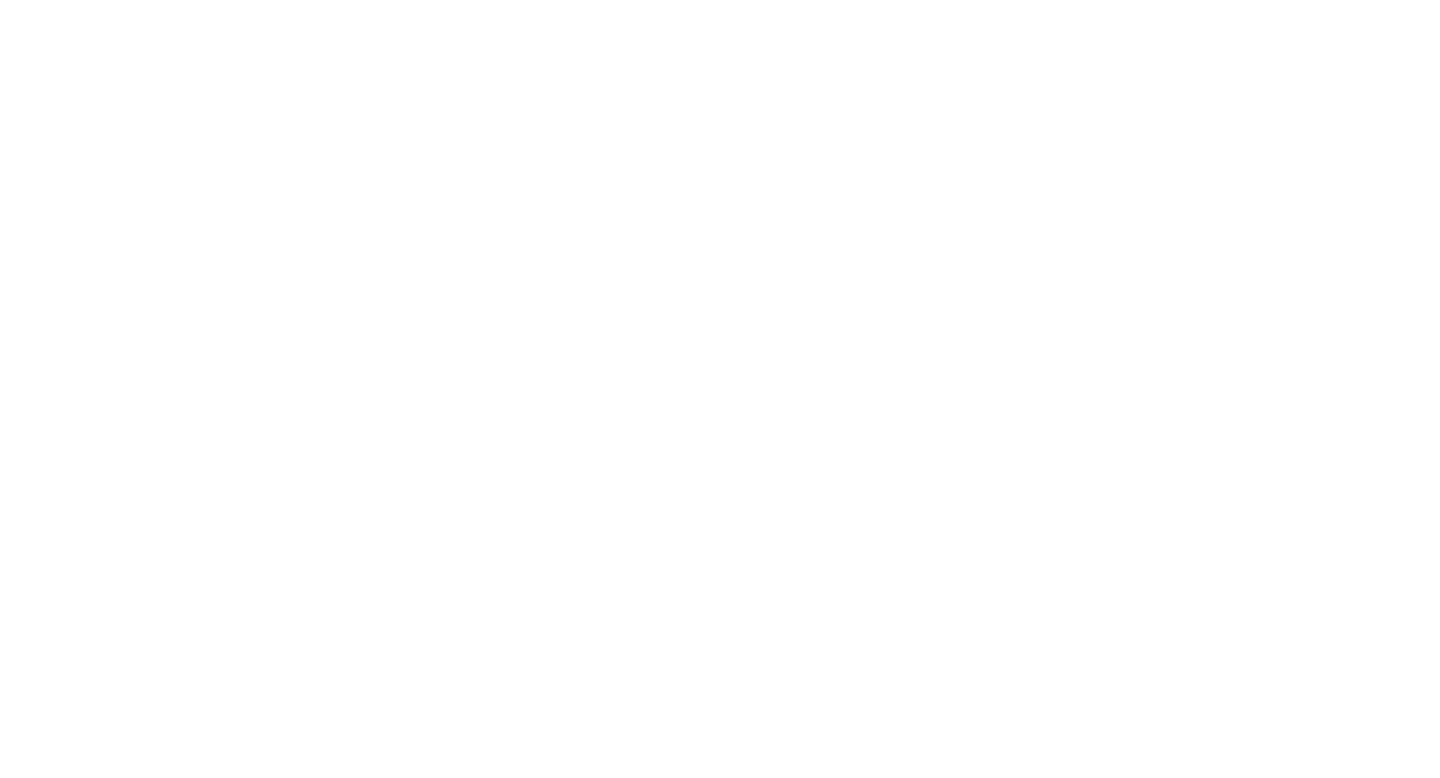 scroll, scrollTop: 0, scrollLeft: 0, axis: both 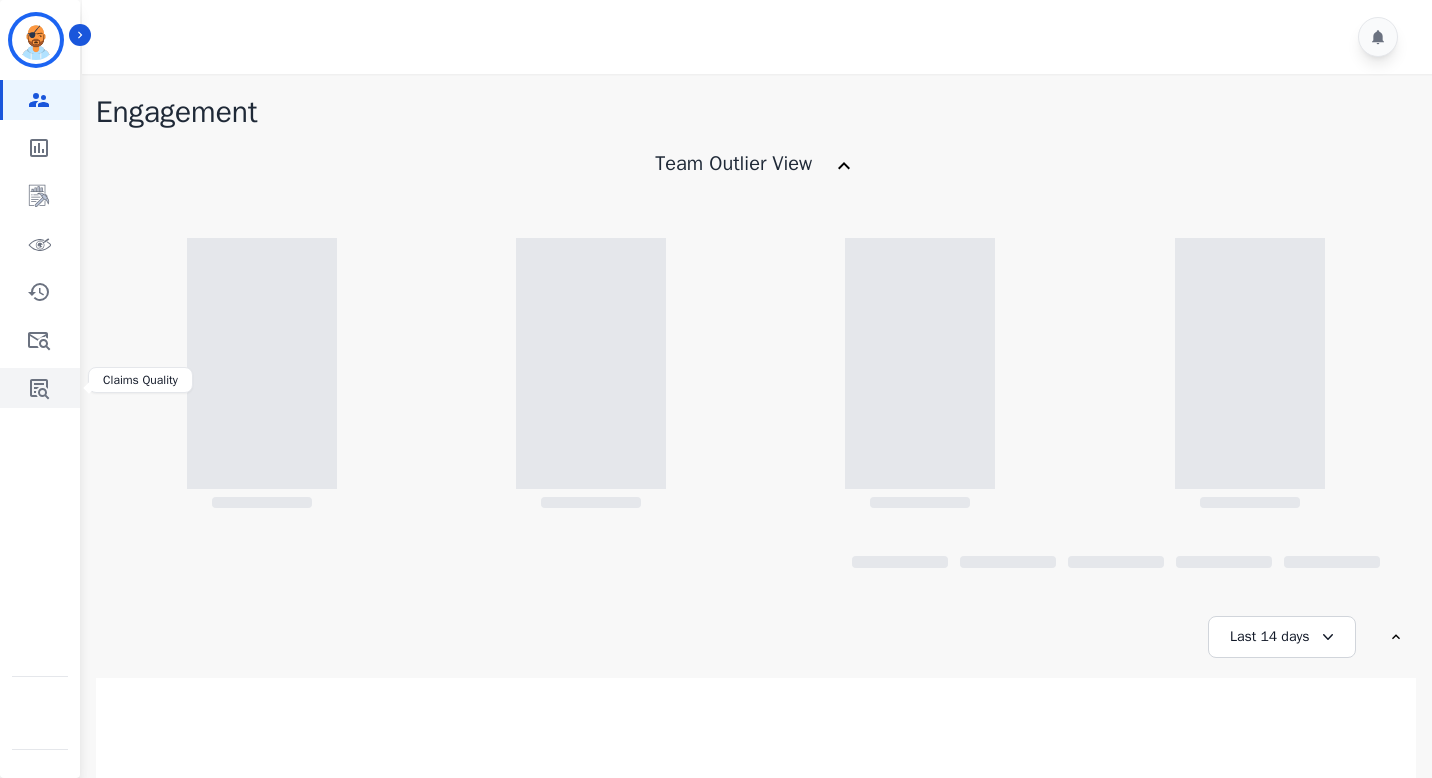 click 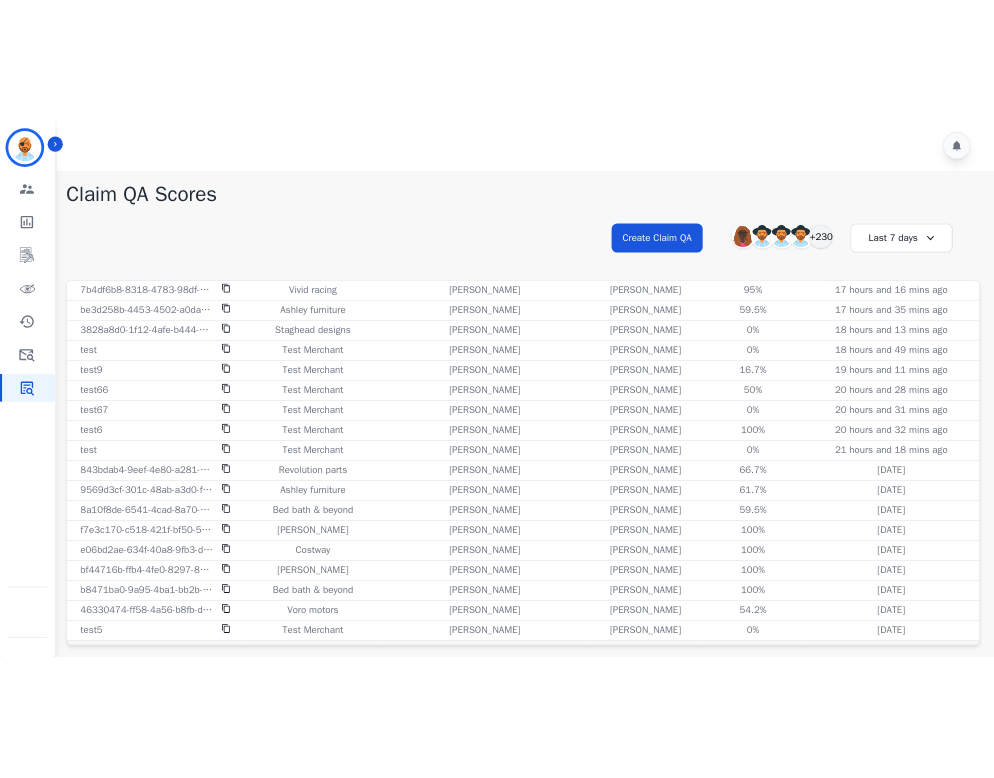 scroll, scrollTop: 549, scrollLeft: 0, axis: vertical 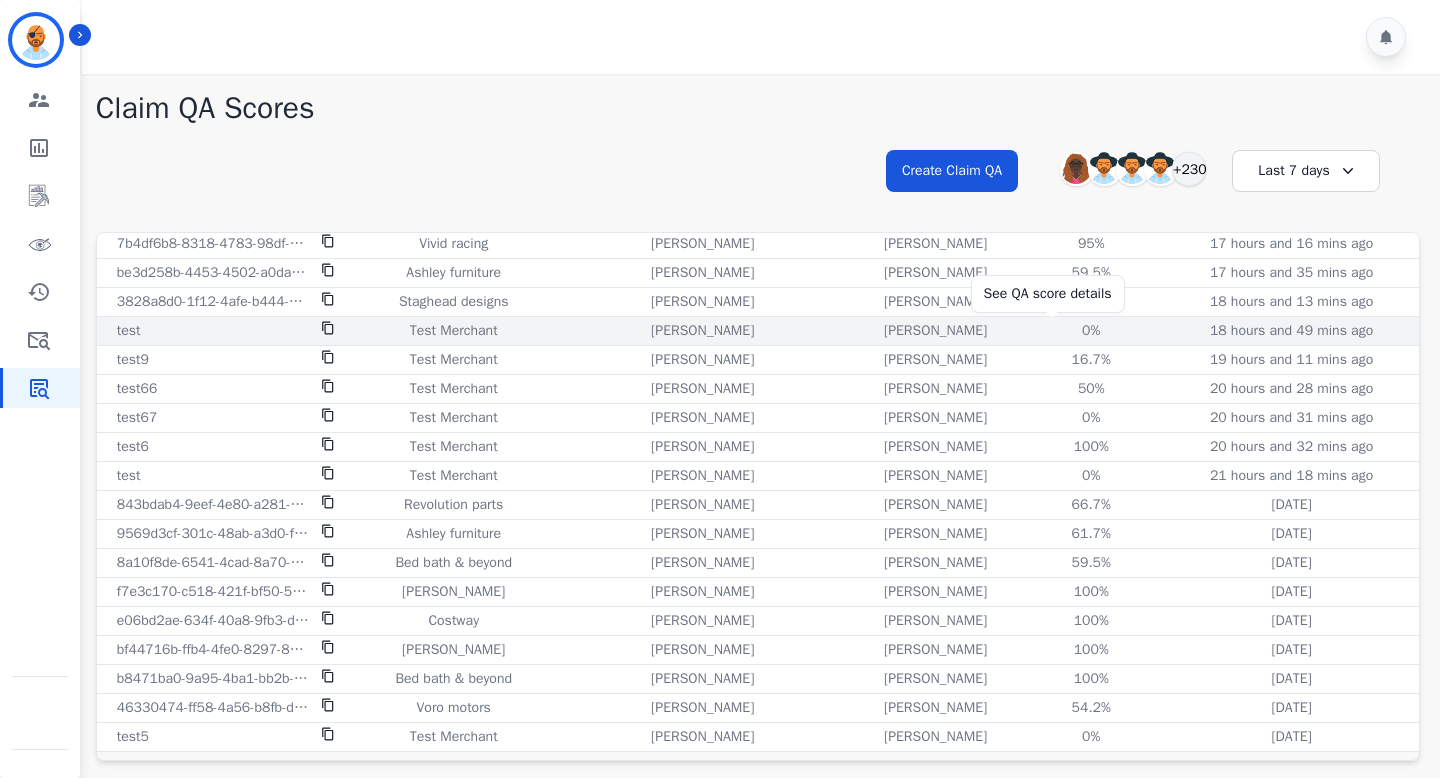 click on "0%" at bounding box center (1091, 331) 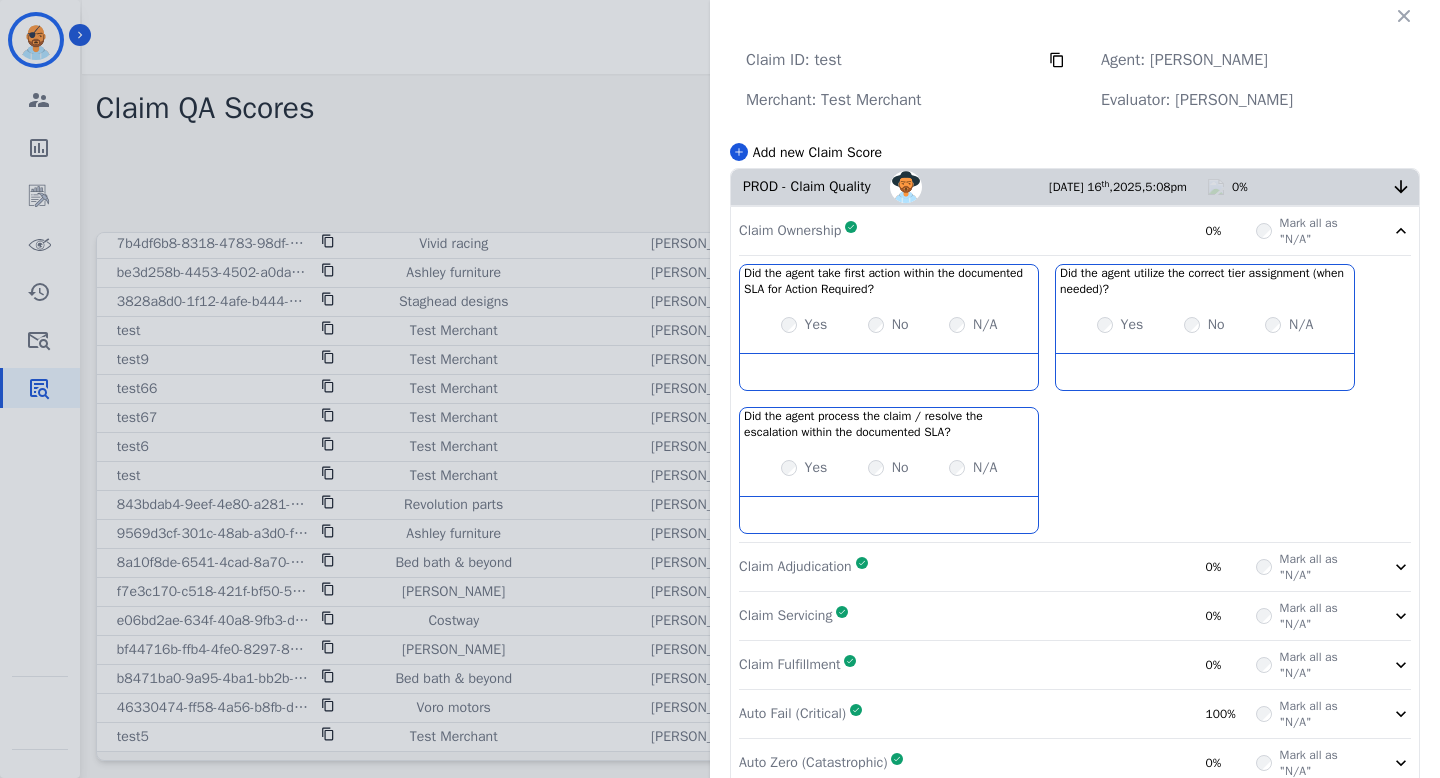 click 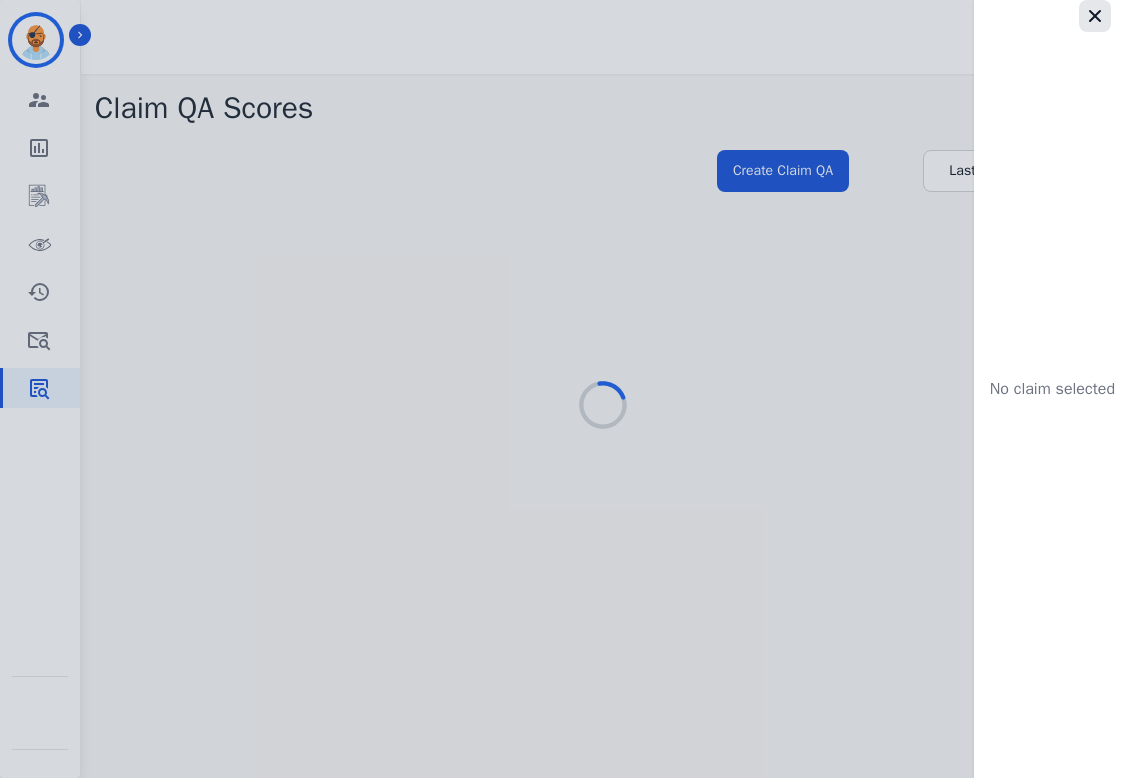 click 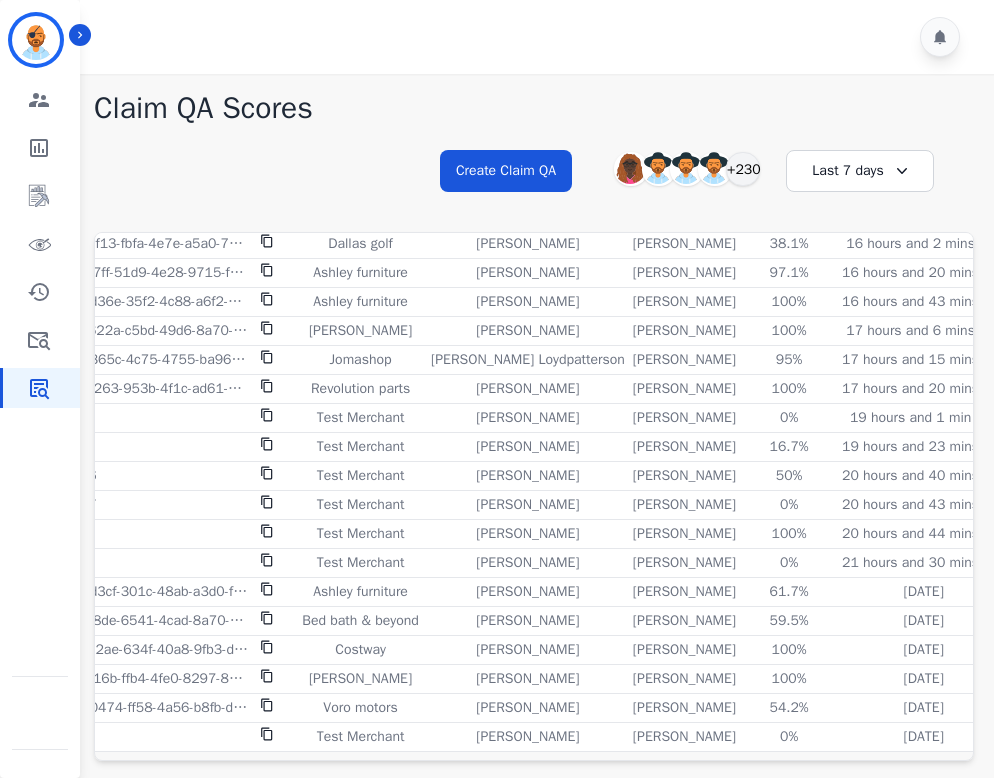 scroll, scrollTop: 177, scrollLeft: 59, axis: both 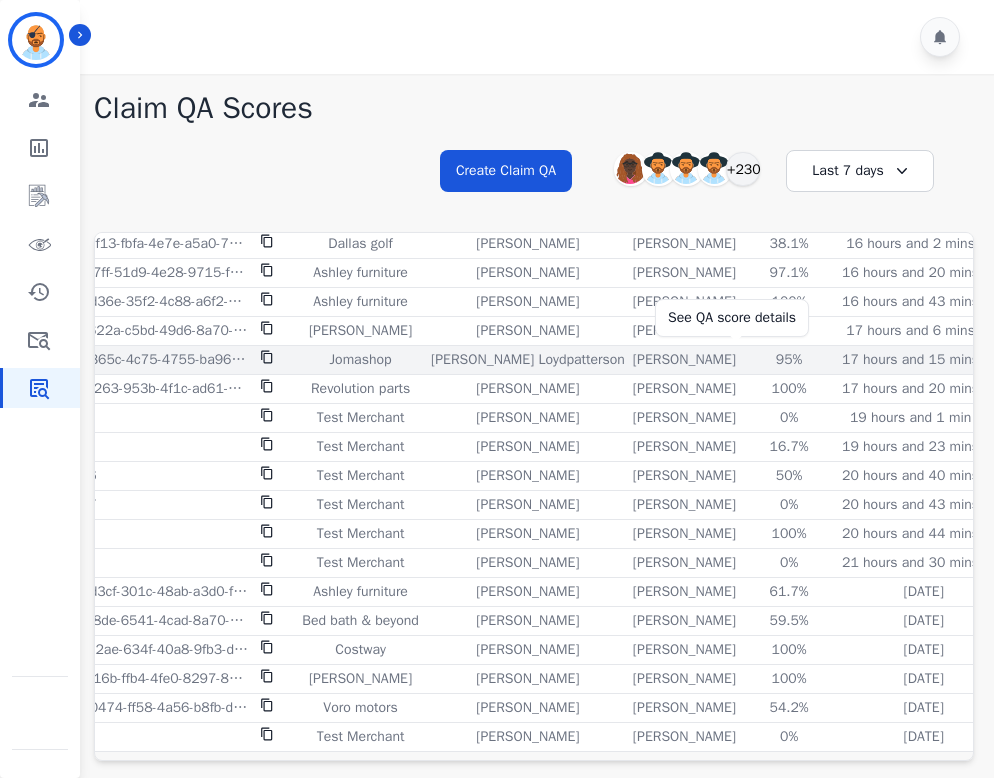 click on "95%" at bounding box center [789, 360] 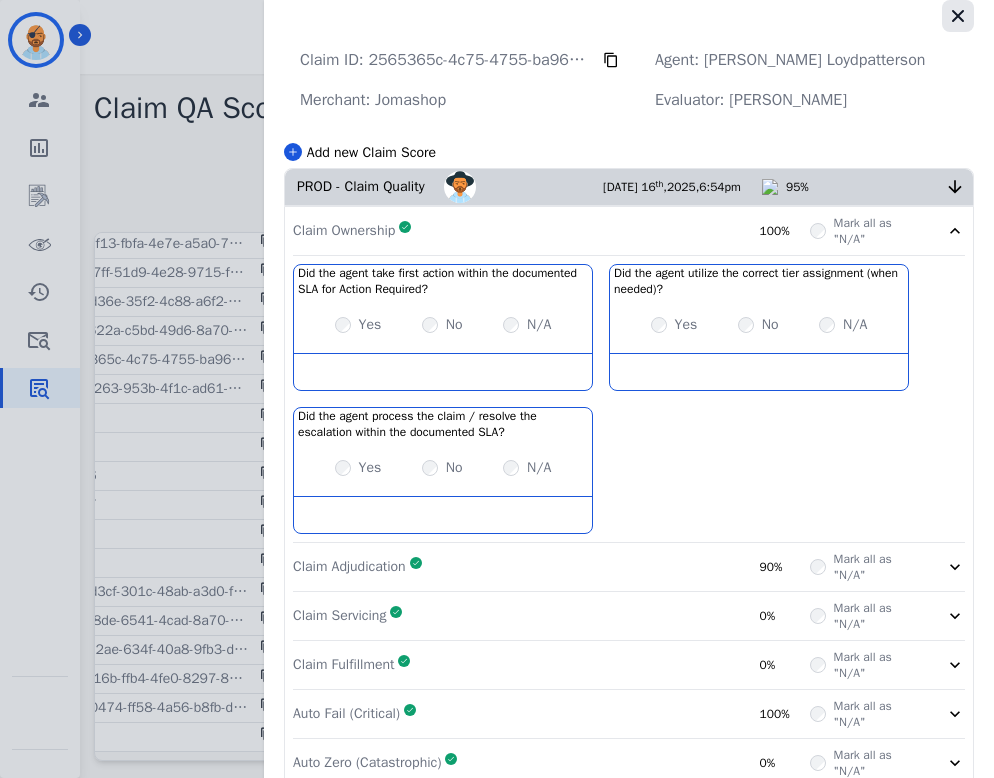 click 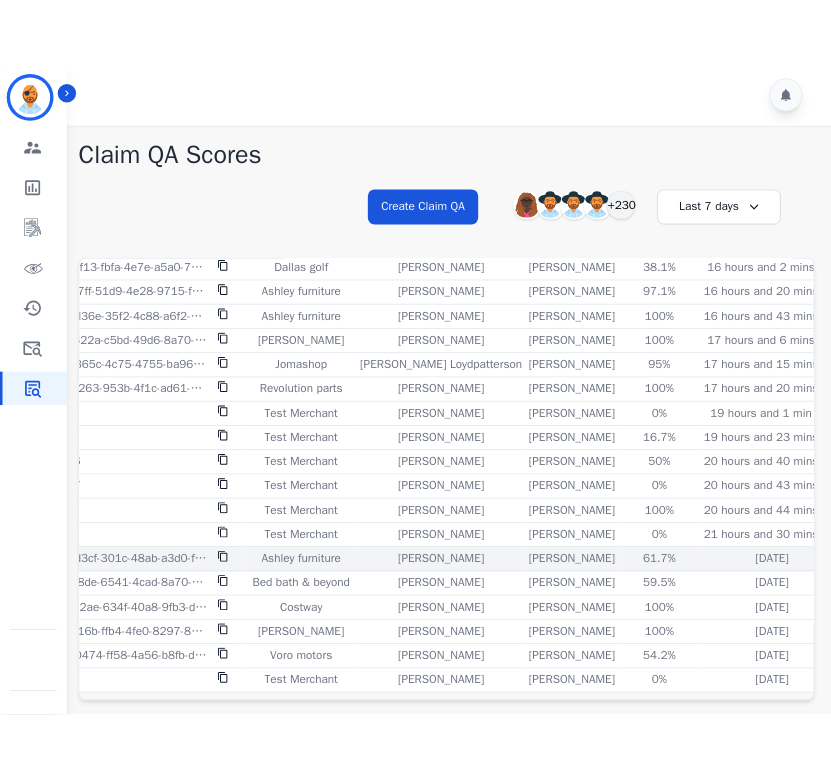 scroll, scrollTop: 180, scrollLeft: 59, axis: both 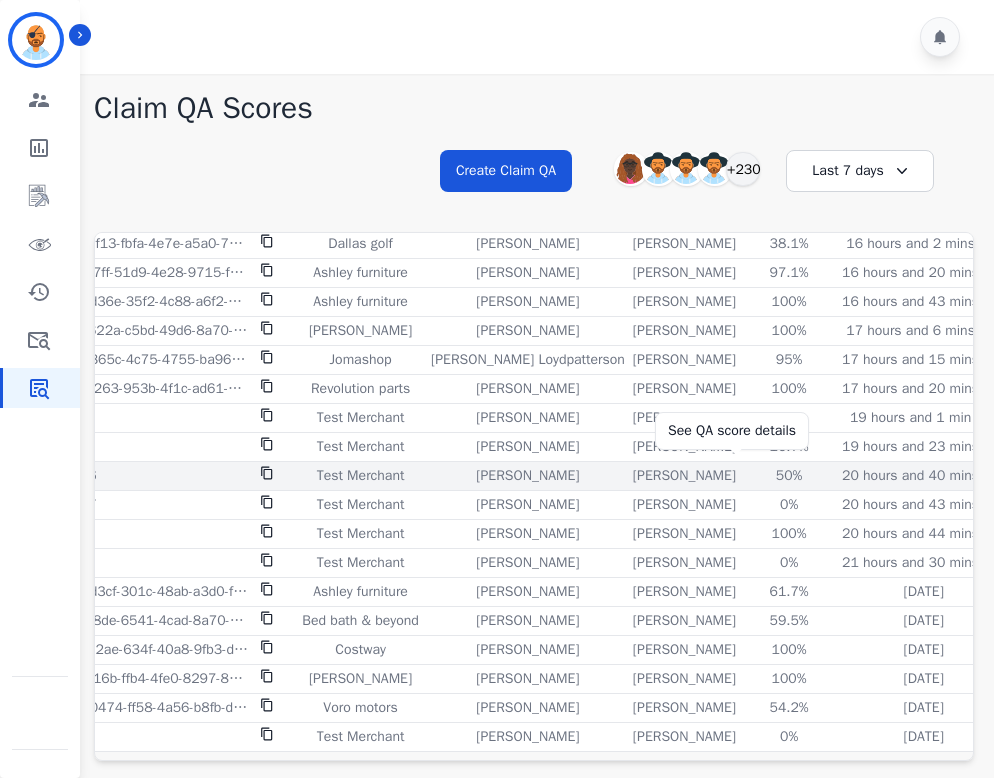 click on "50%" at bounding box center [789, 476] 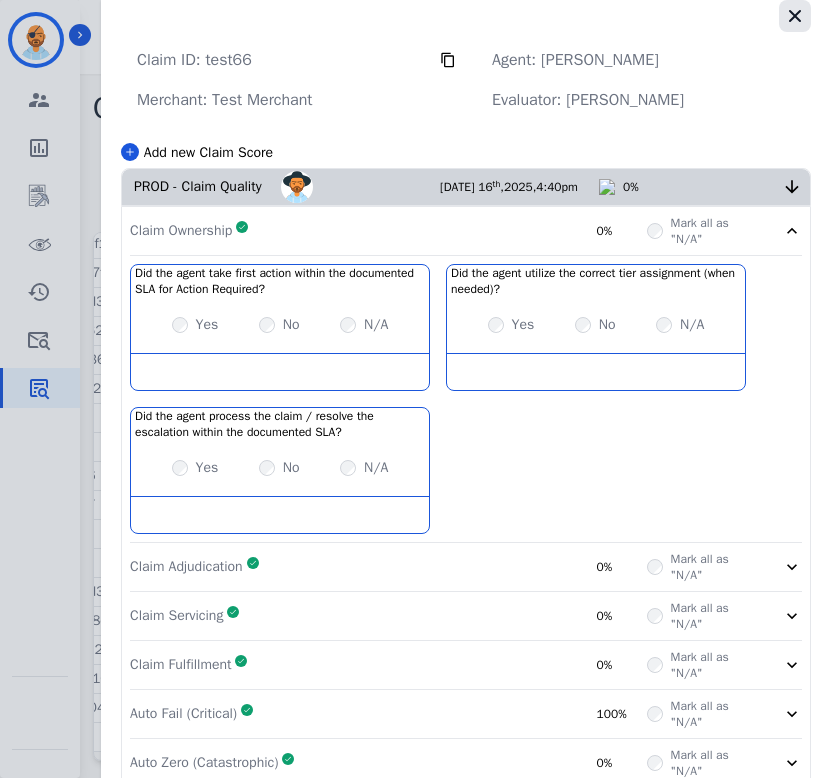 click 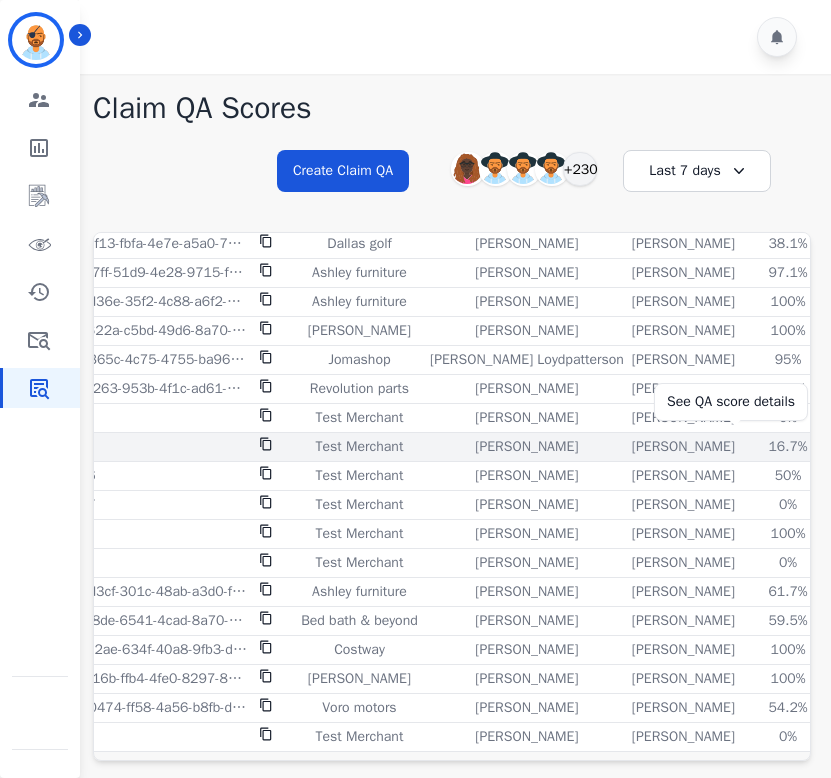 click on "16.7%" at bounding box center (788, 447) 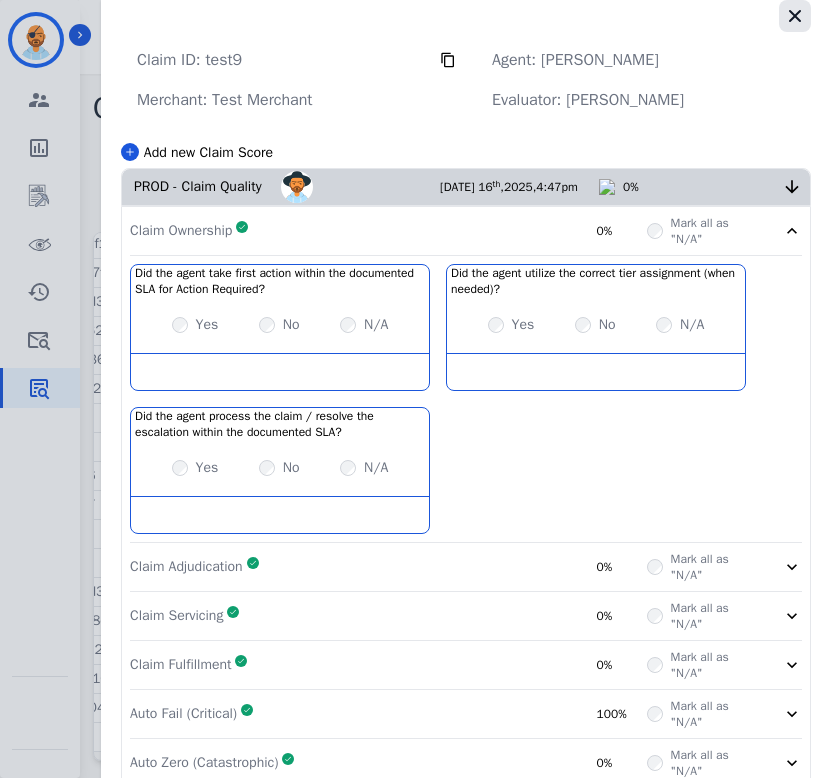 click 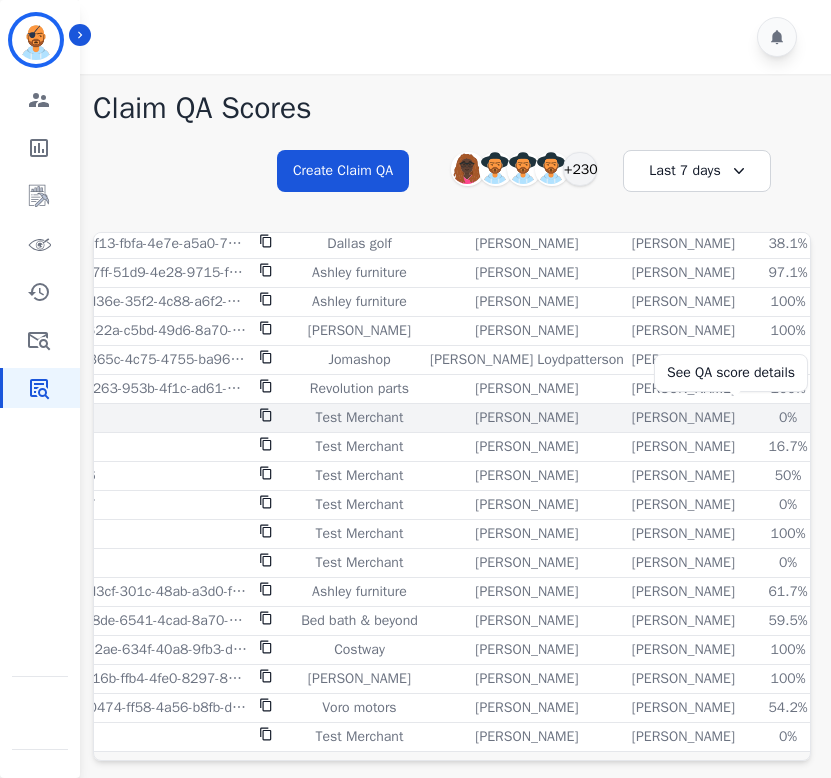 click on "0%" at bounding box center [788, 418] 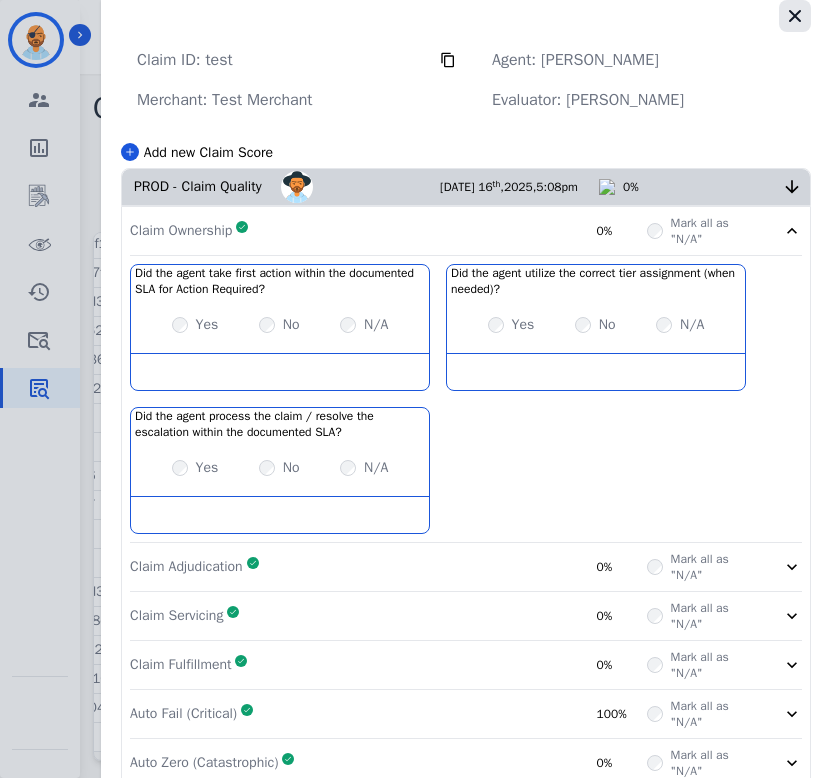 click 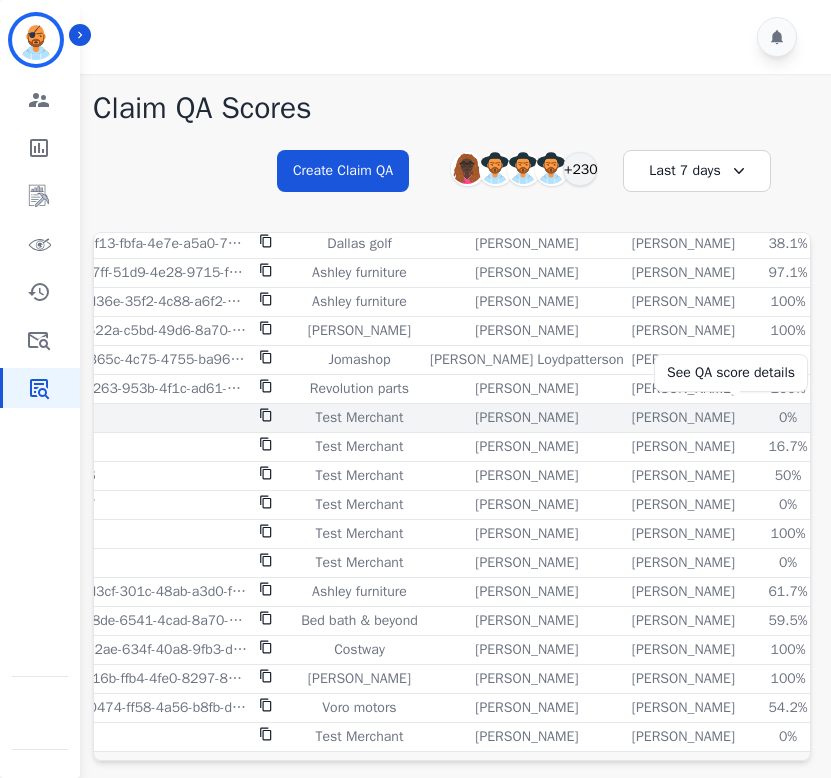 click on "0%" at bounding box center (788, 418) 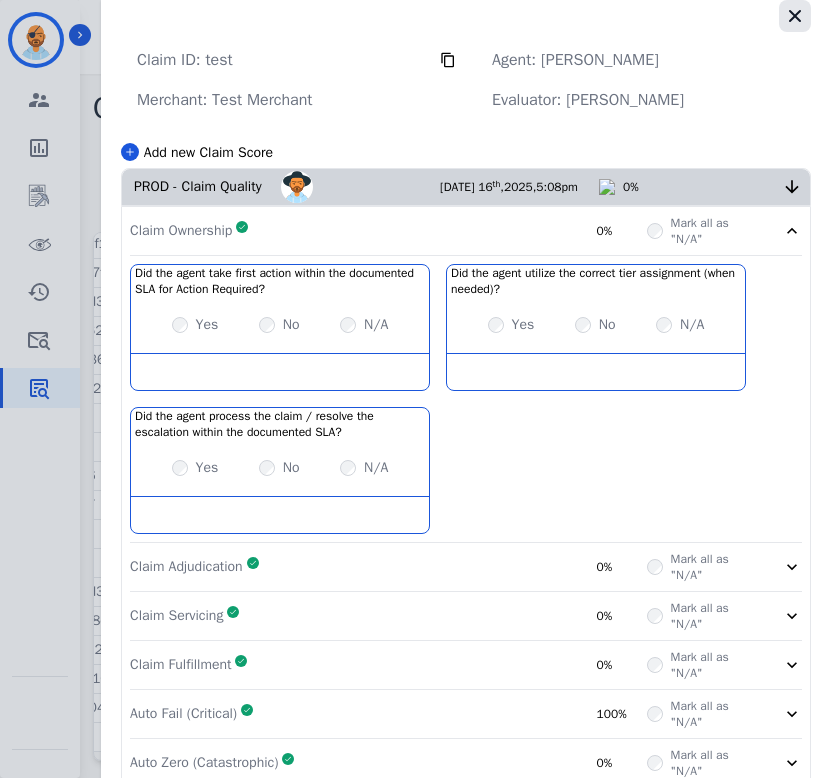 click 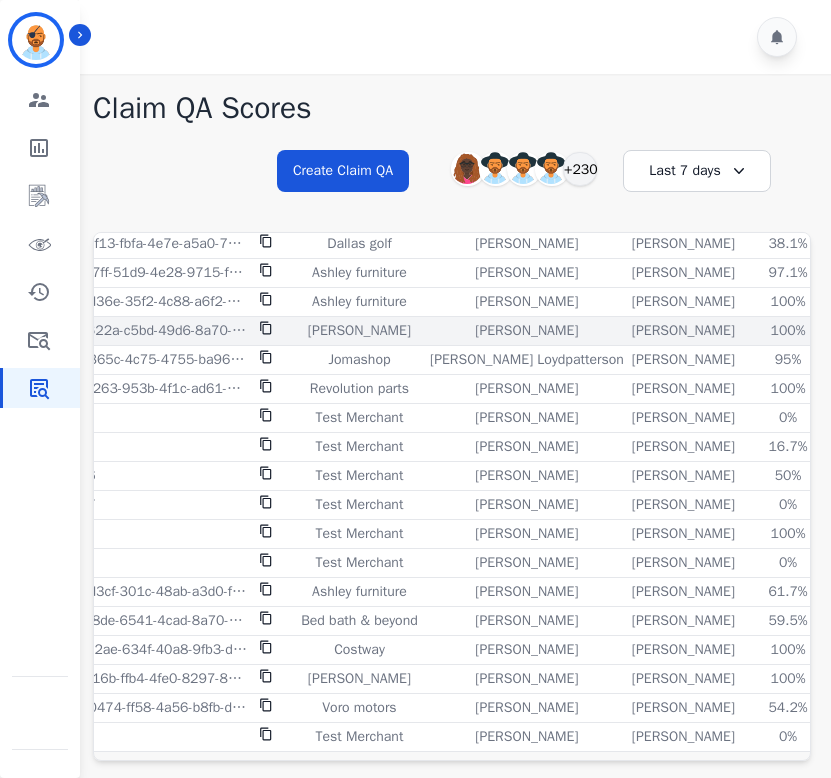 scroll, scrollTop: 0, scrollLeft: 59, axis: horizontal 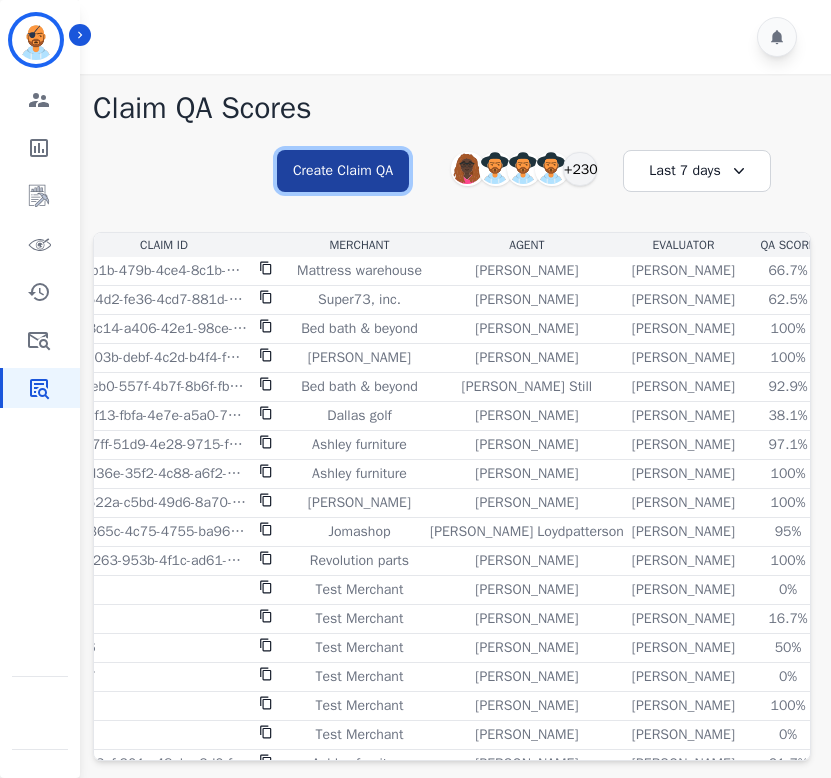 click on "Create Claim QA" at bounding box center (343, 171) 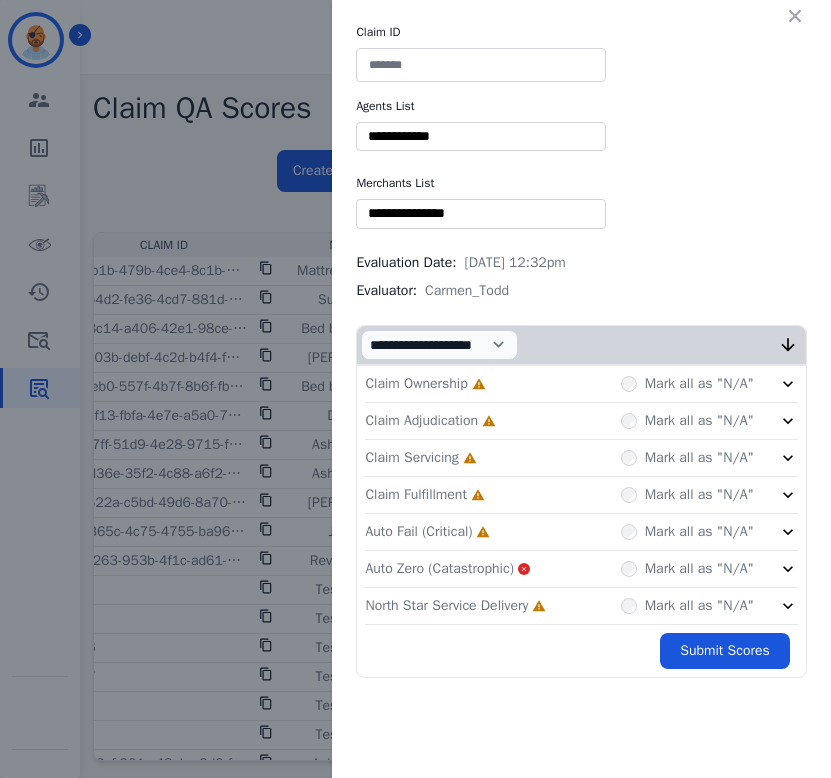 click at bounding box center [481, 65] 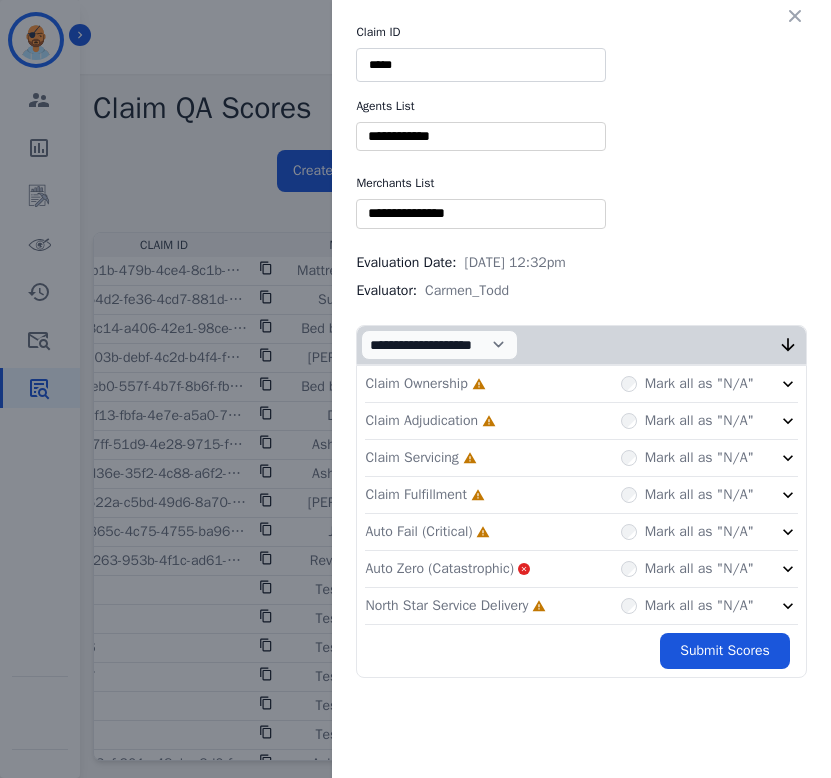 type on "*****" 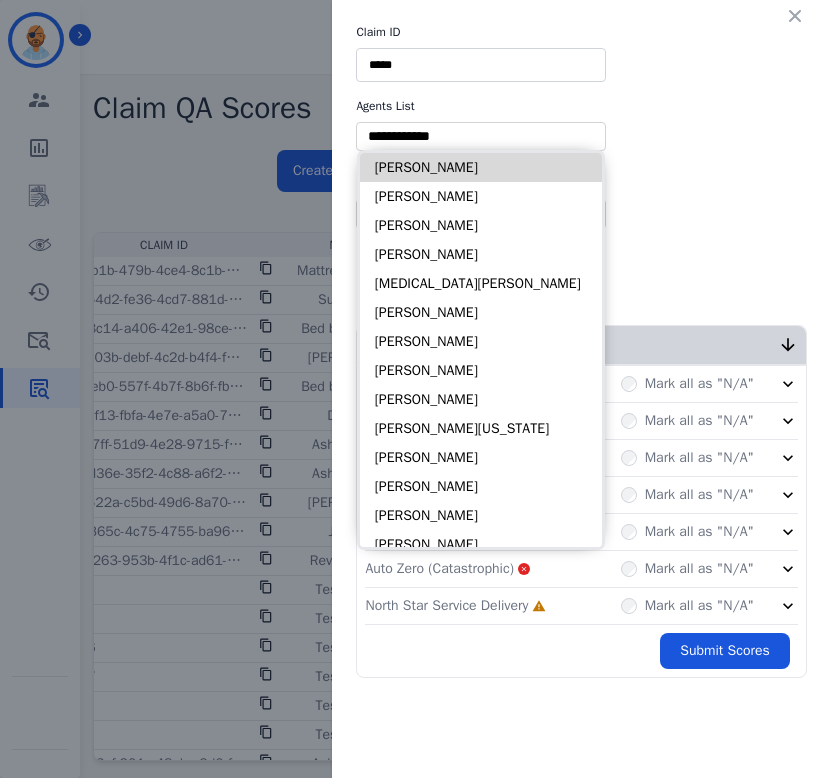 click on "Alayna Sims" at bounding box center (481, 167) 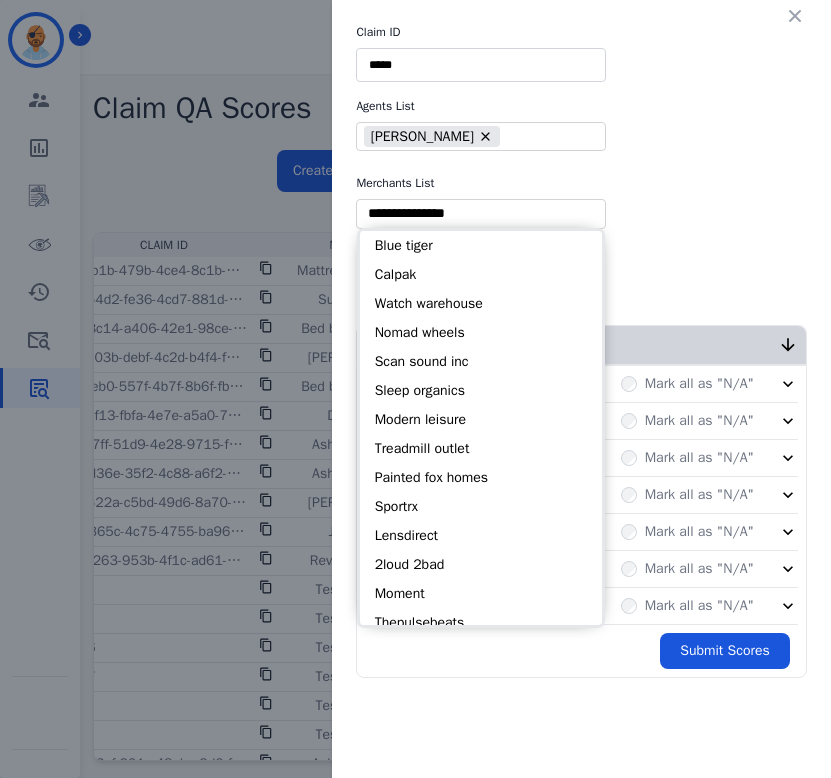 click at bounding box center (481, 213) 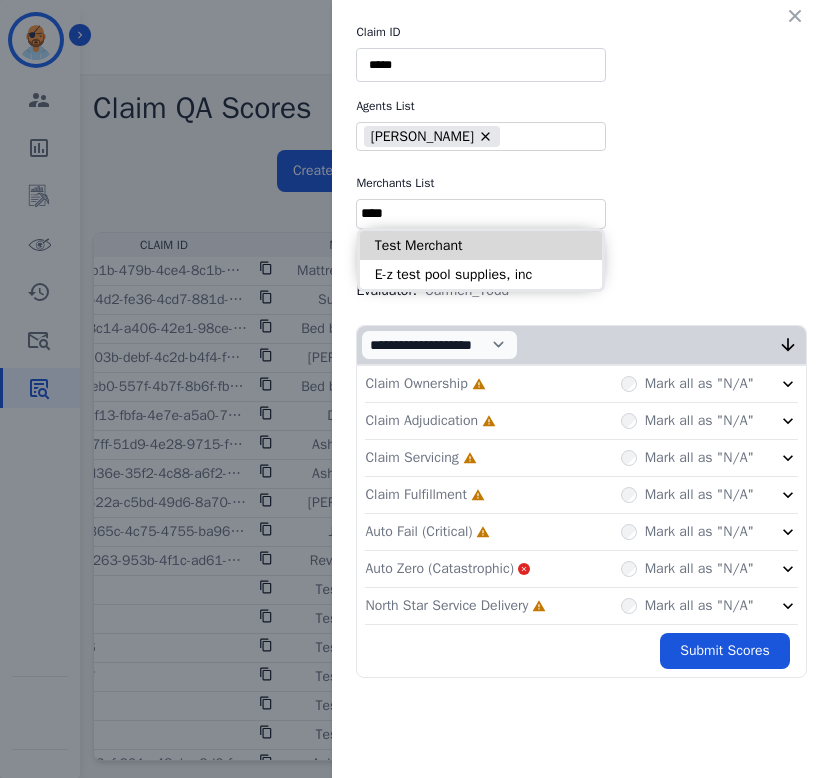 type on "****" 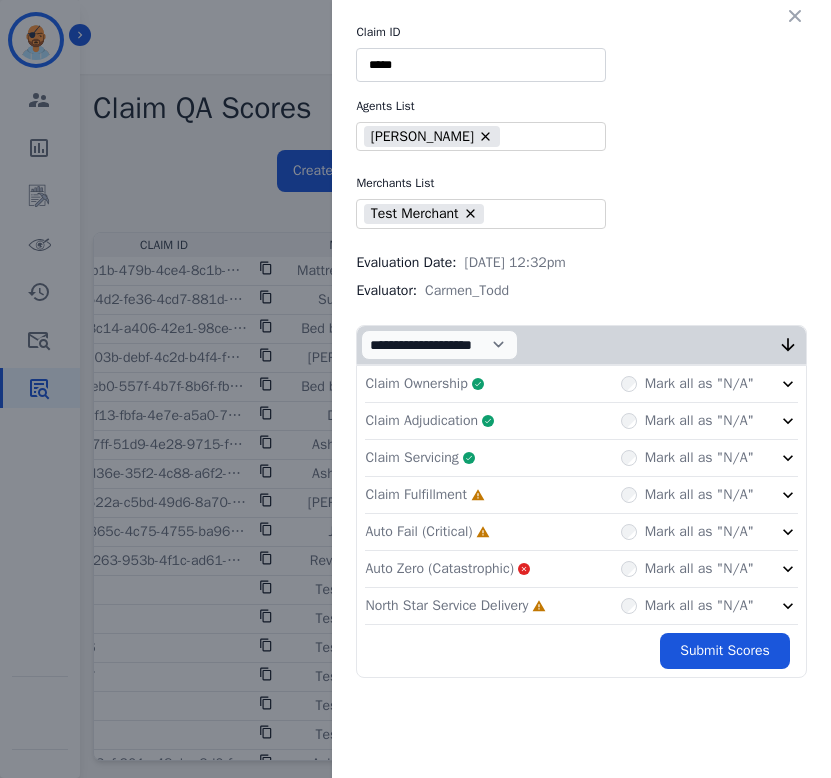 click on "Mark all as "N/A"" at bounding box center [687, 495] 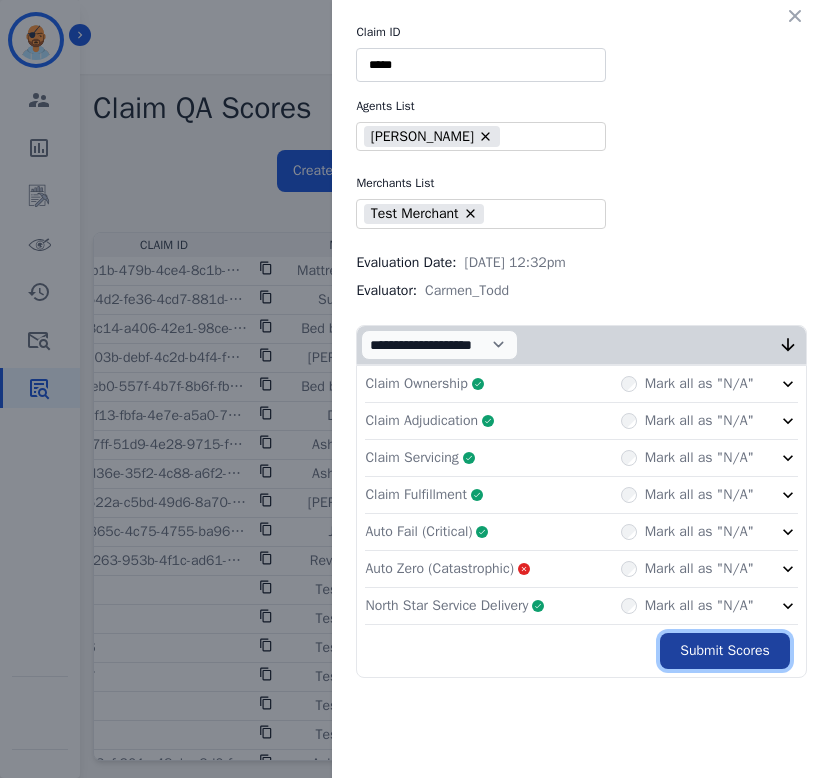 click on "Submit Scores" at bounding box center [725, 651] 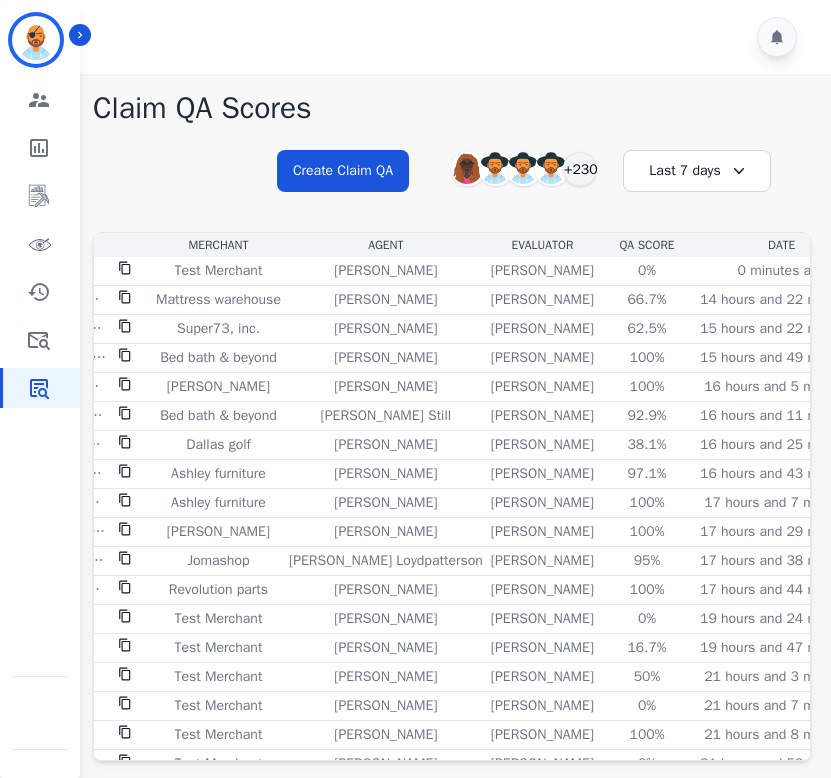 scroll, scrollTop: 0, scrollLeft: 219, axis: horizontal 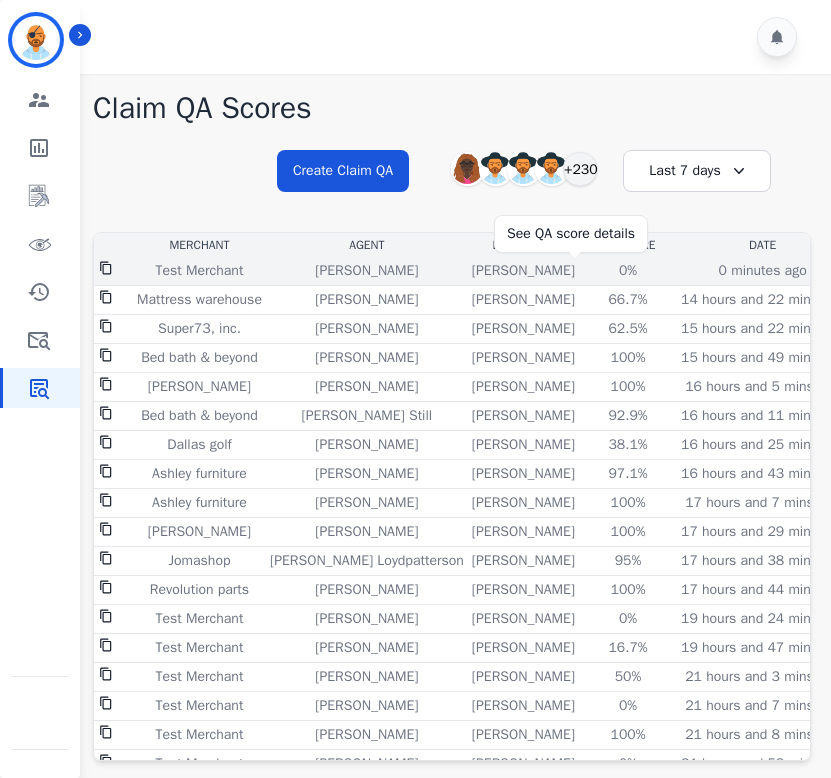 click on "0%" at bounding box center (628, 271) 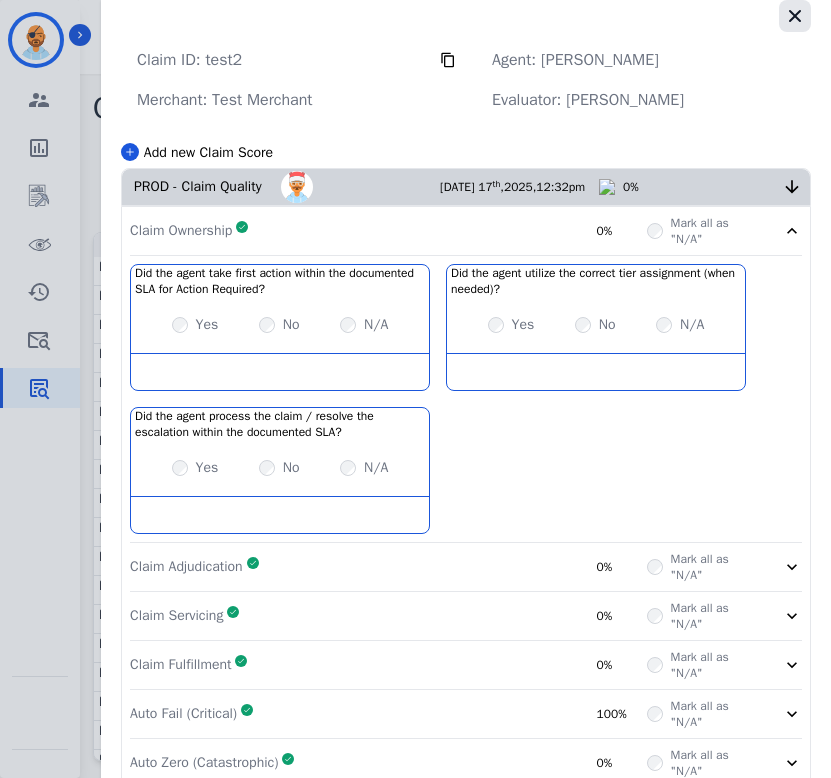 click 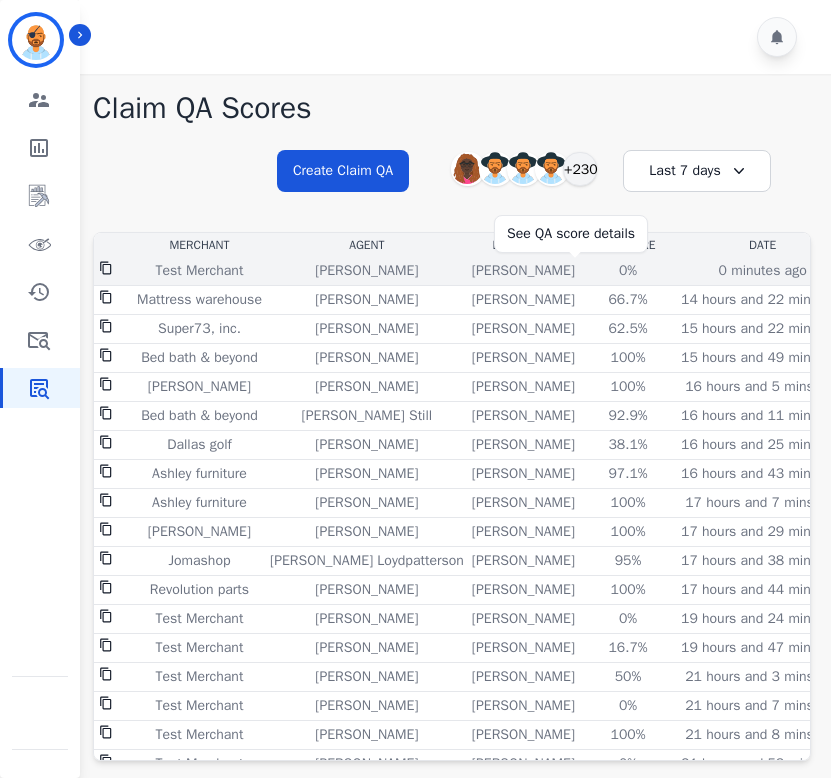 click on "0%" at bounding box center [628, 271] 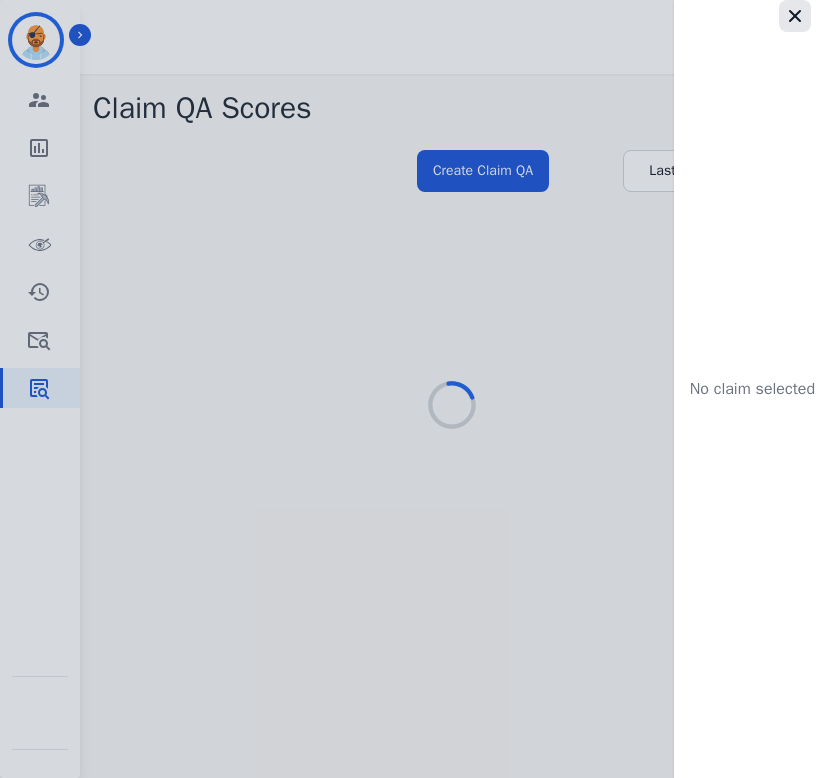 click 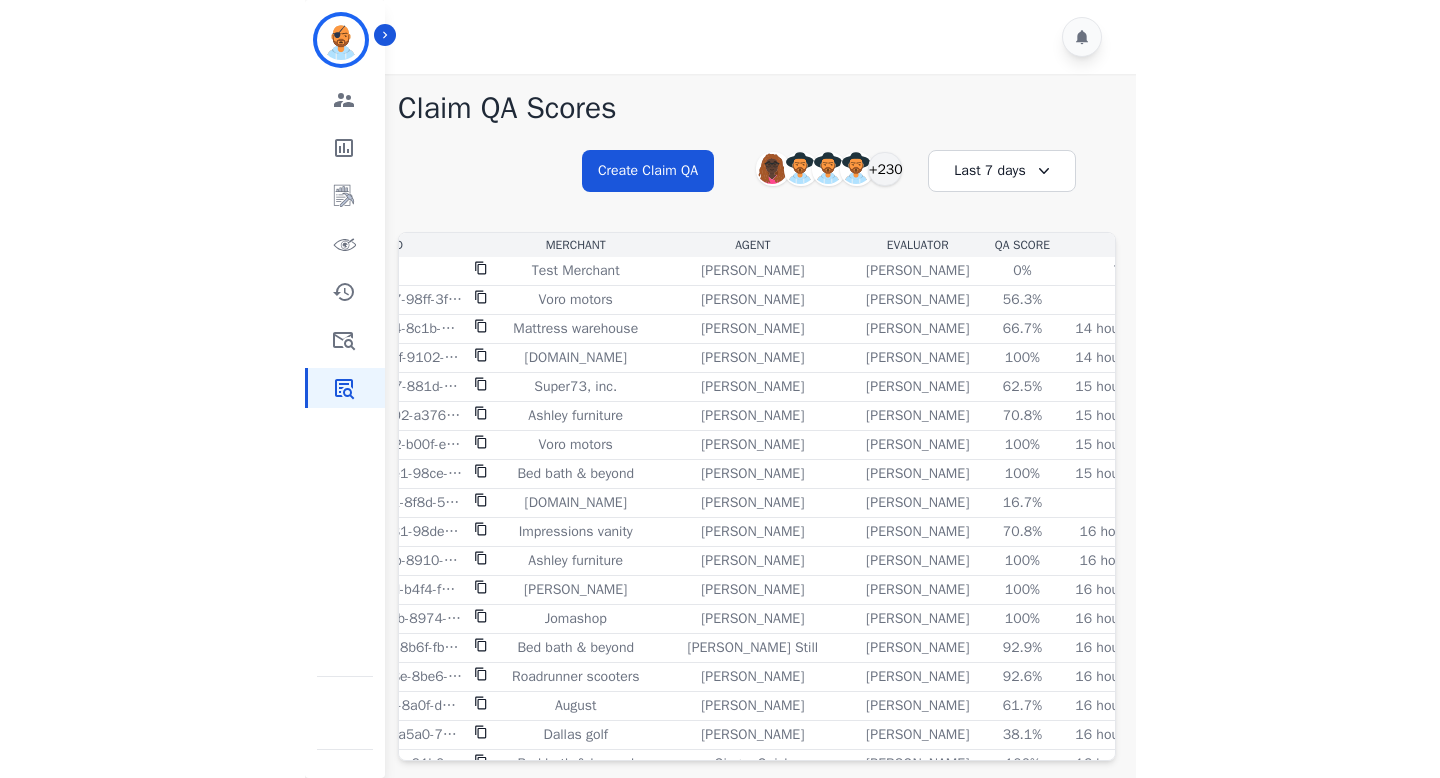 scroll, scrollTop: 0, scrollLeft: 173, axis: horizontal 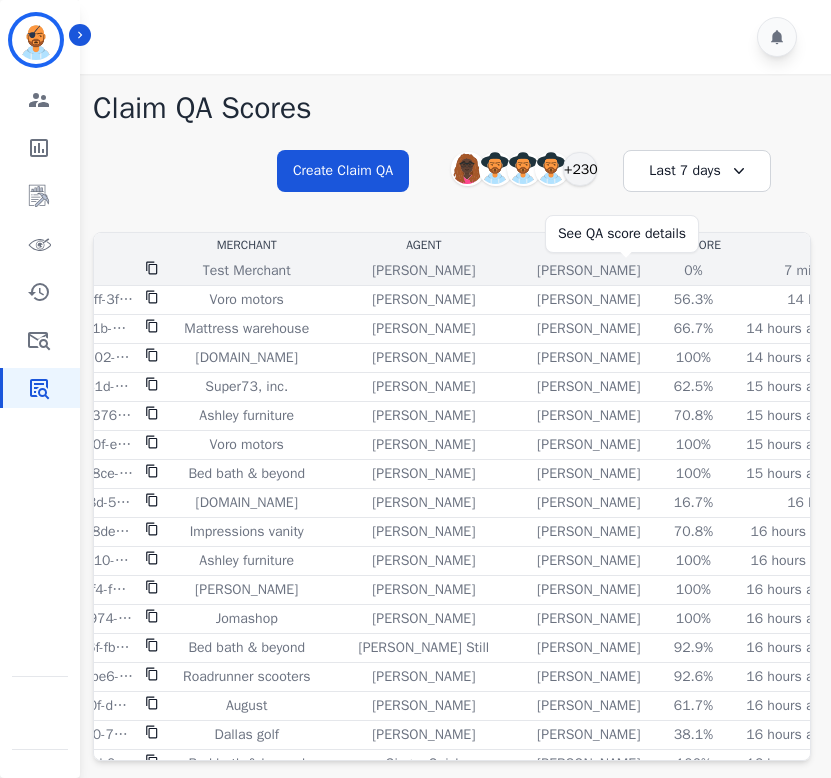 click on "0%" at bounding box center (693, 271) 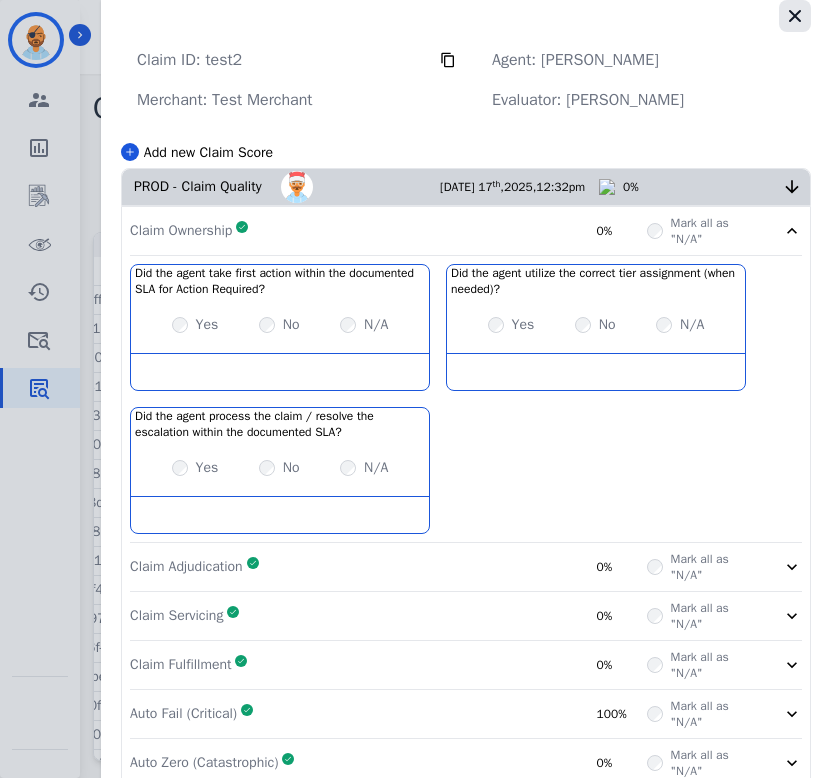 click 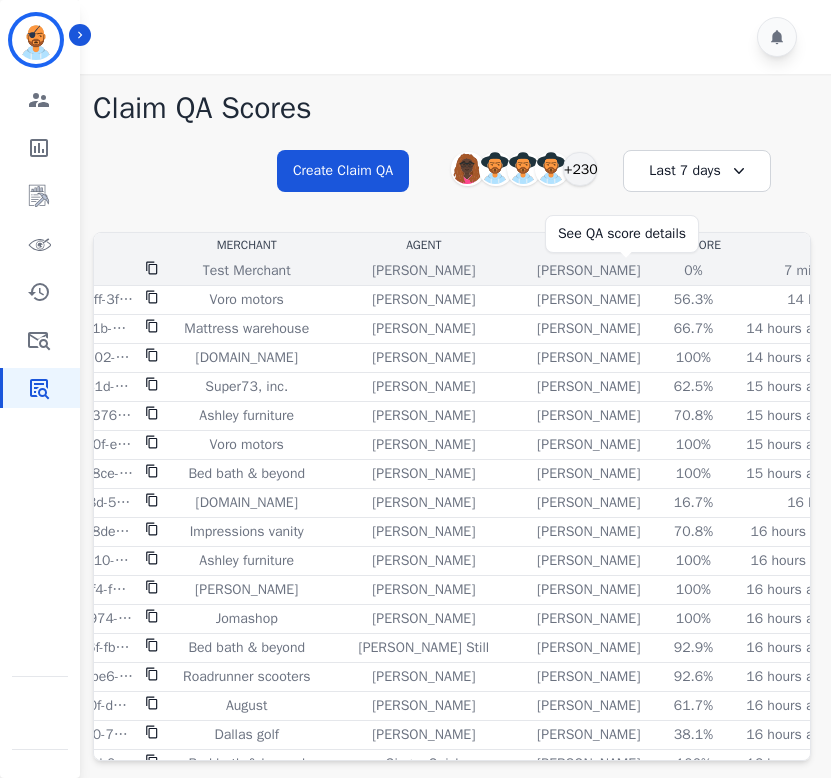 click on "0%" at bounding box center (693, 271) 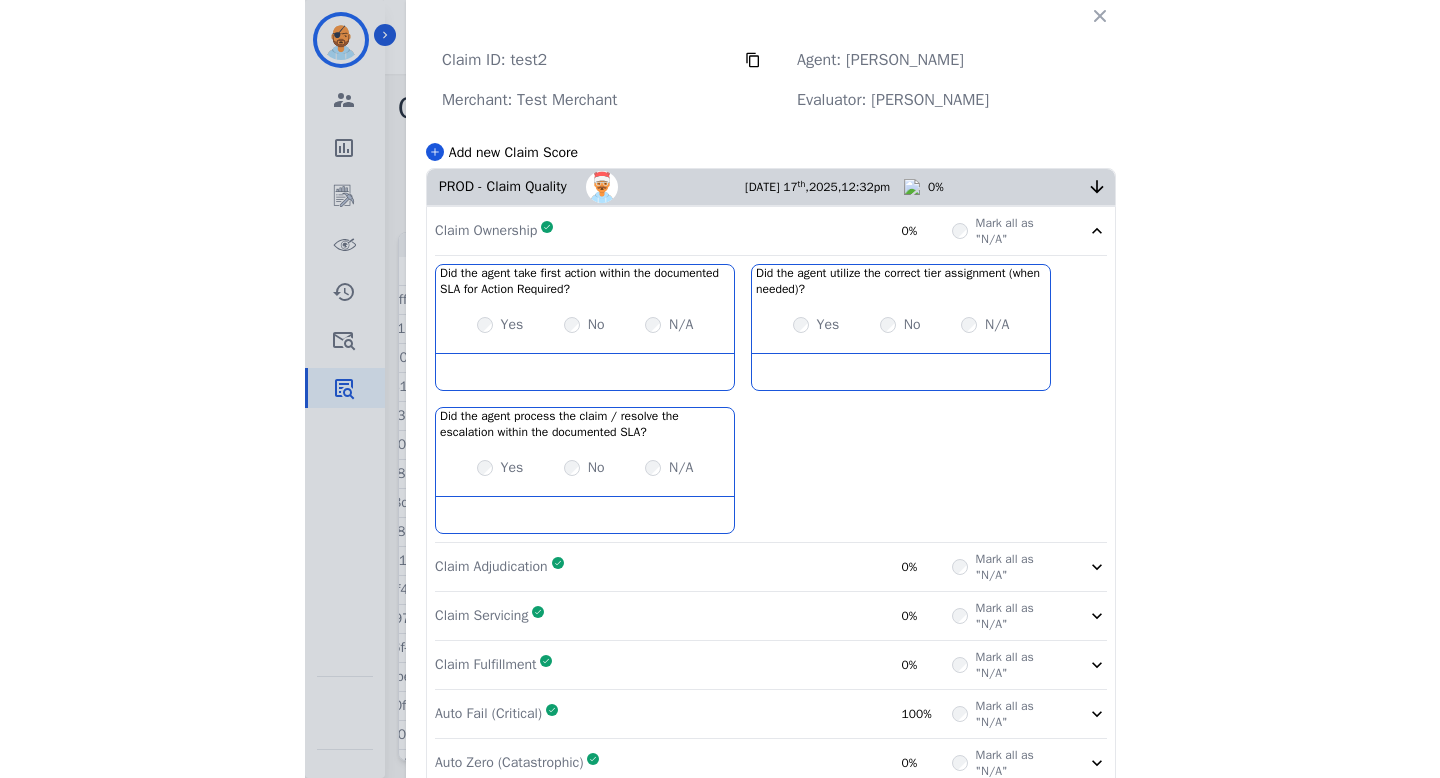 scroll, scrollTop: 0, scrollLeft: 0, axis: both 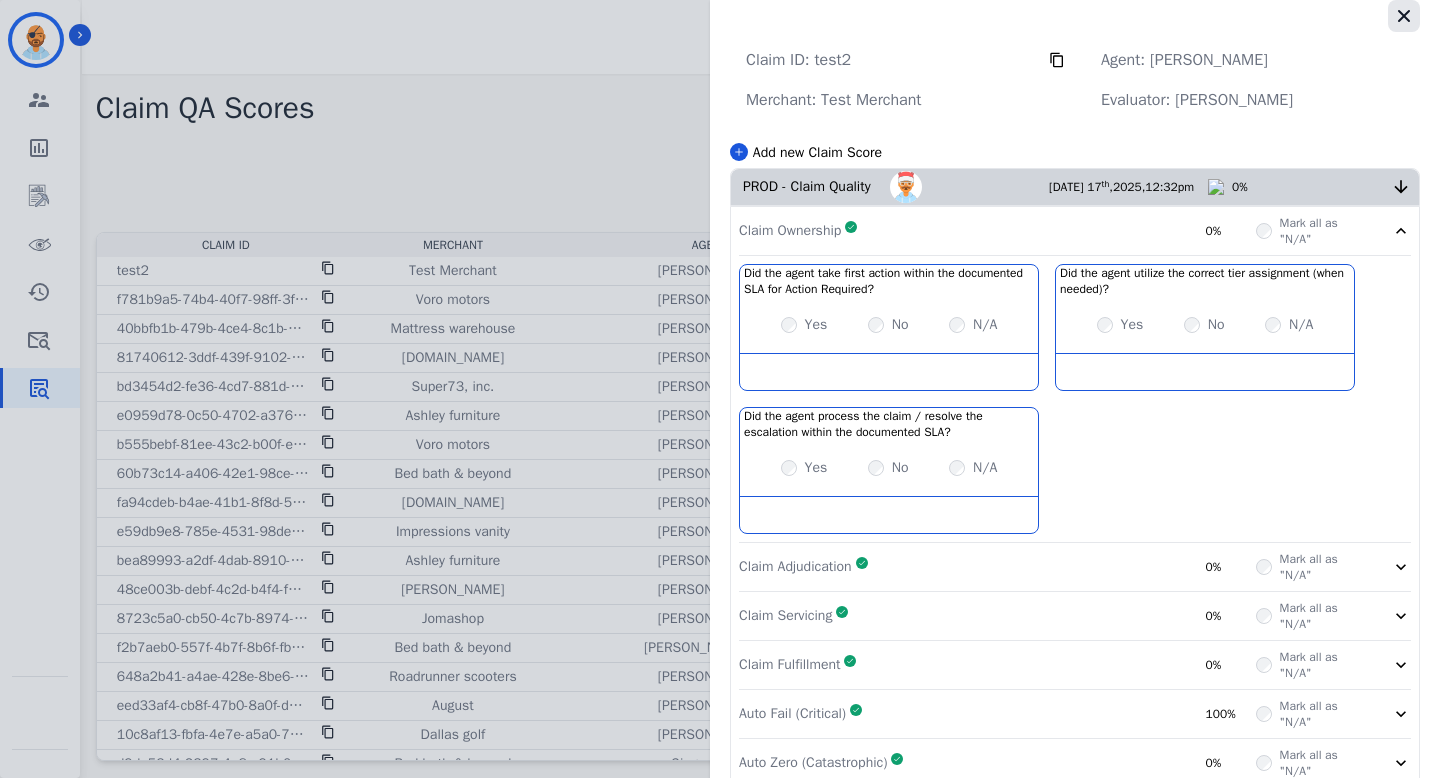 click 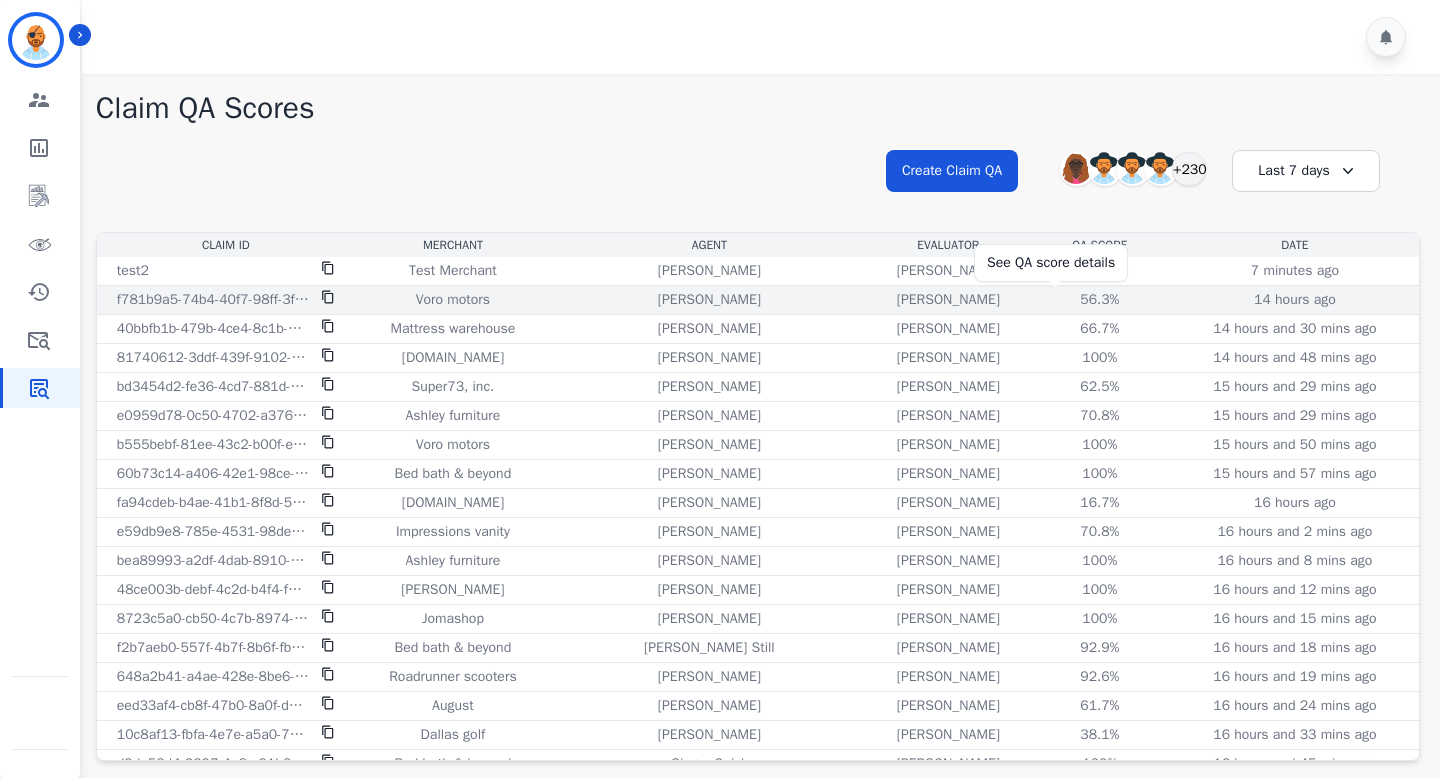 click on "56.3%" at bounding box center [1100, 300] 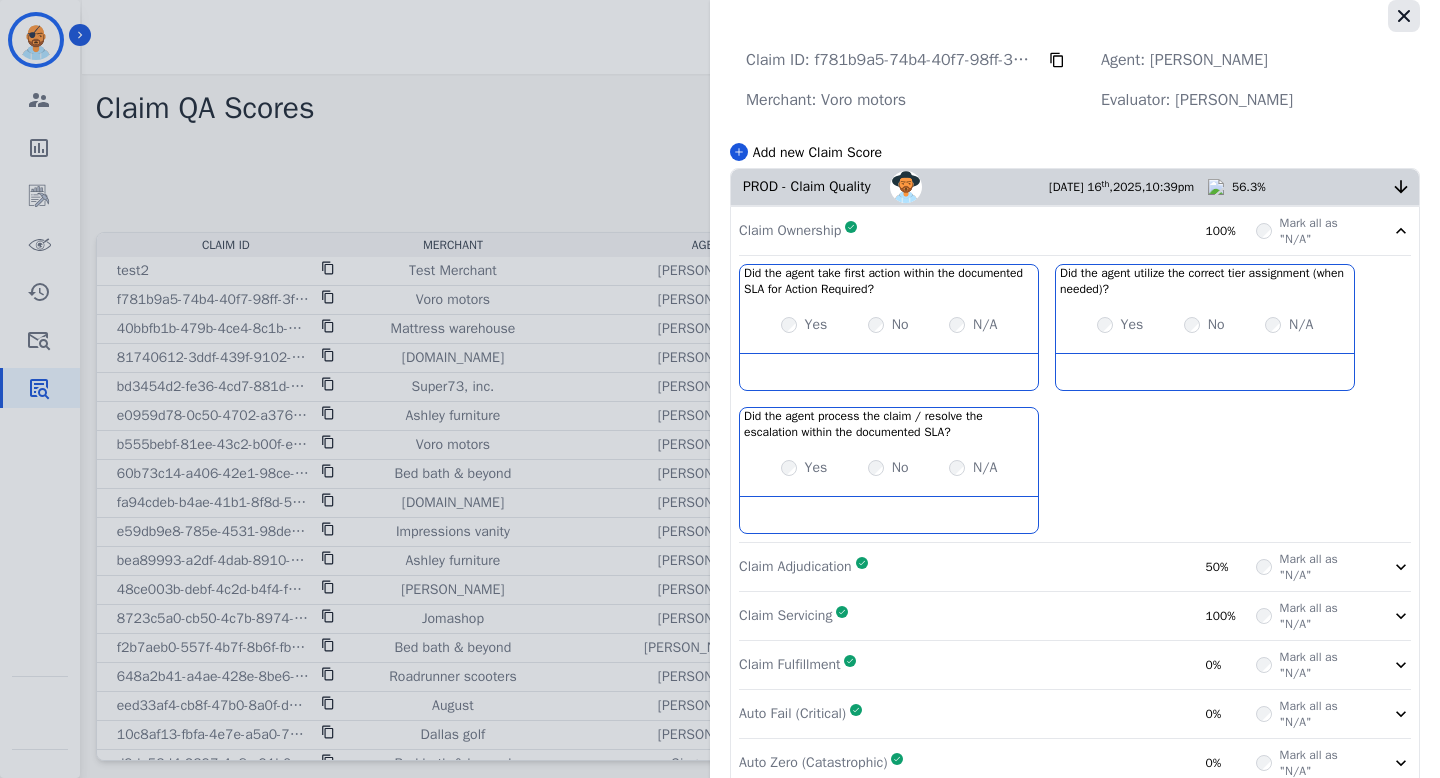 click 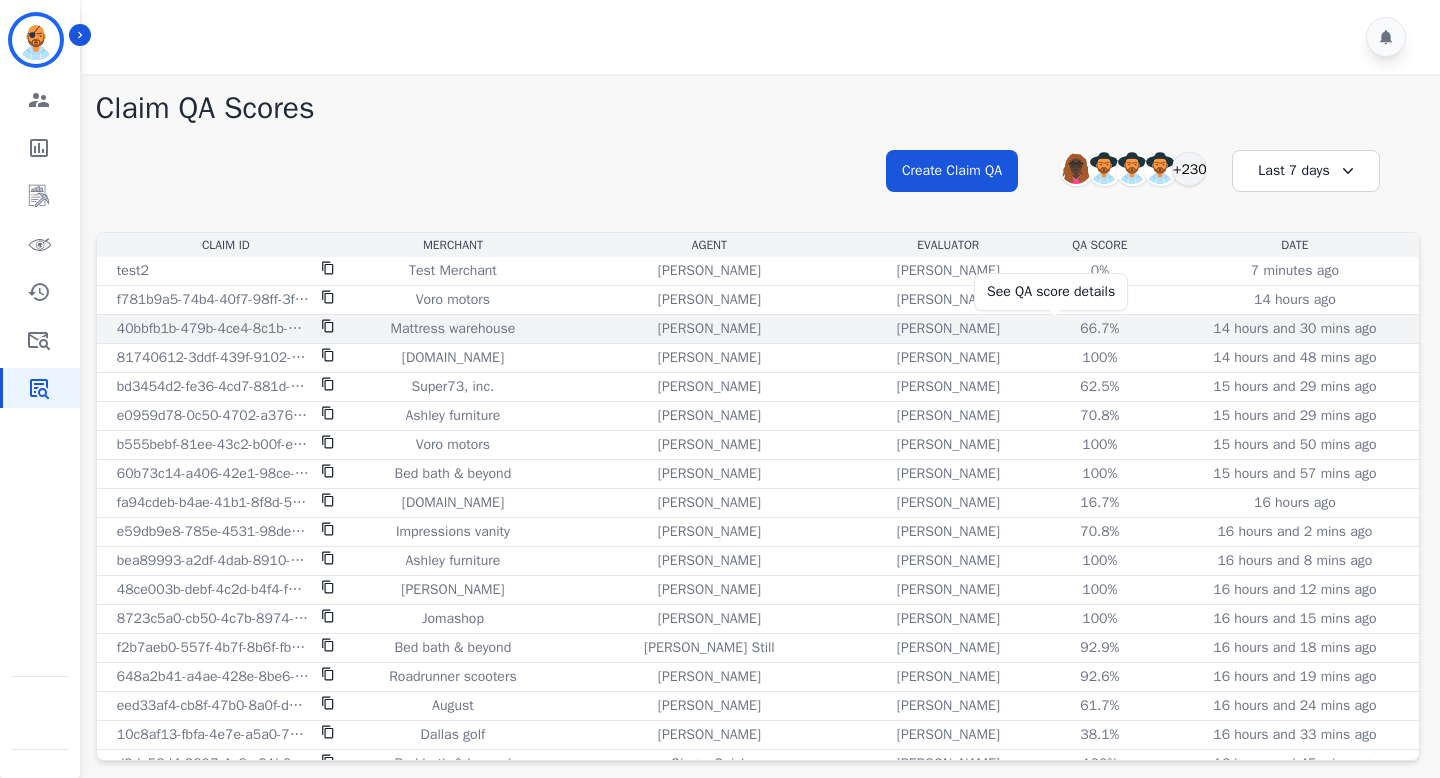 click on "66.7%" at bounding box center (1100, 329) 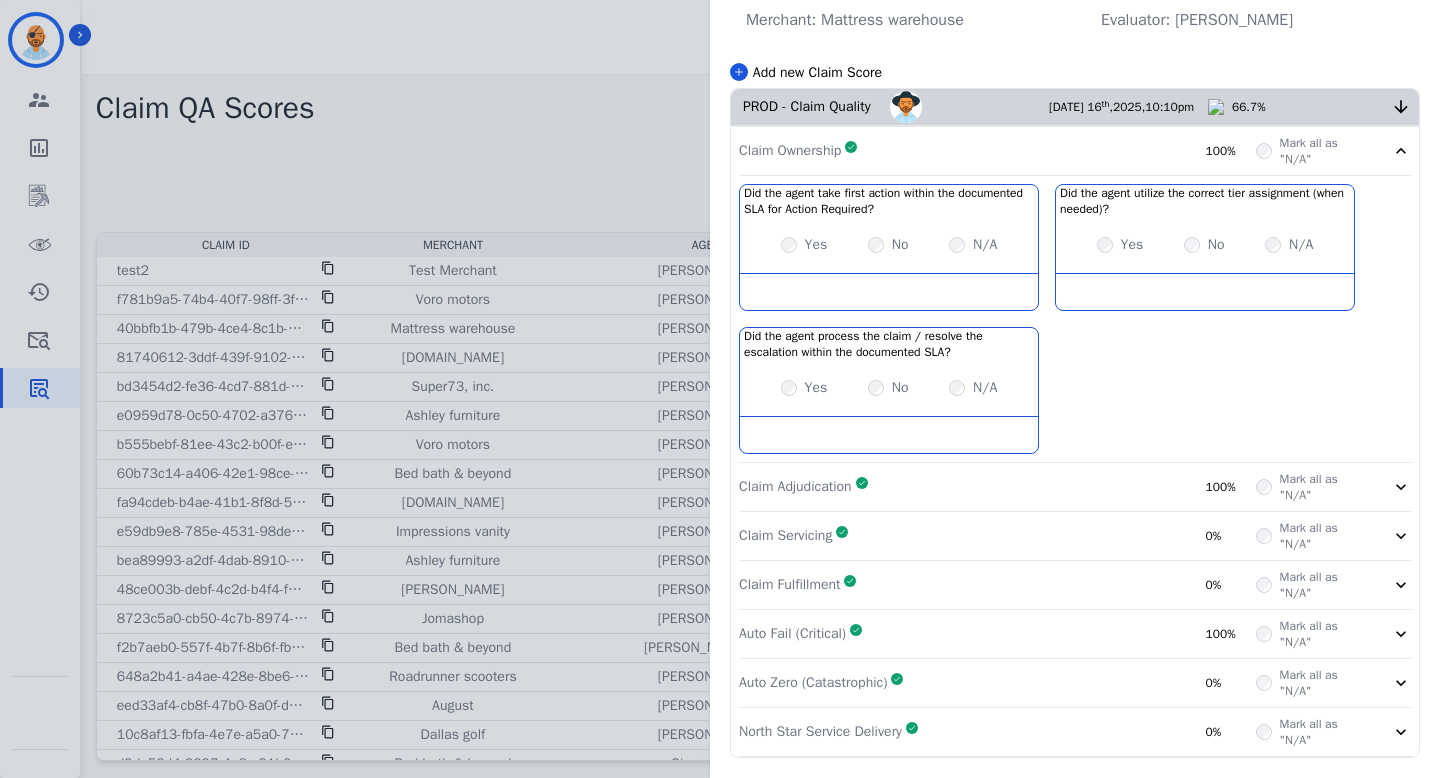 scroll, scrollTop: 0, scrollLeft: 0, axis: both 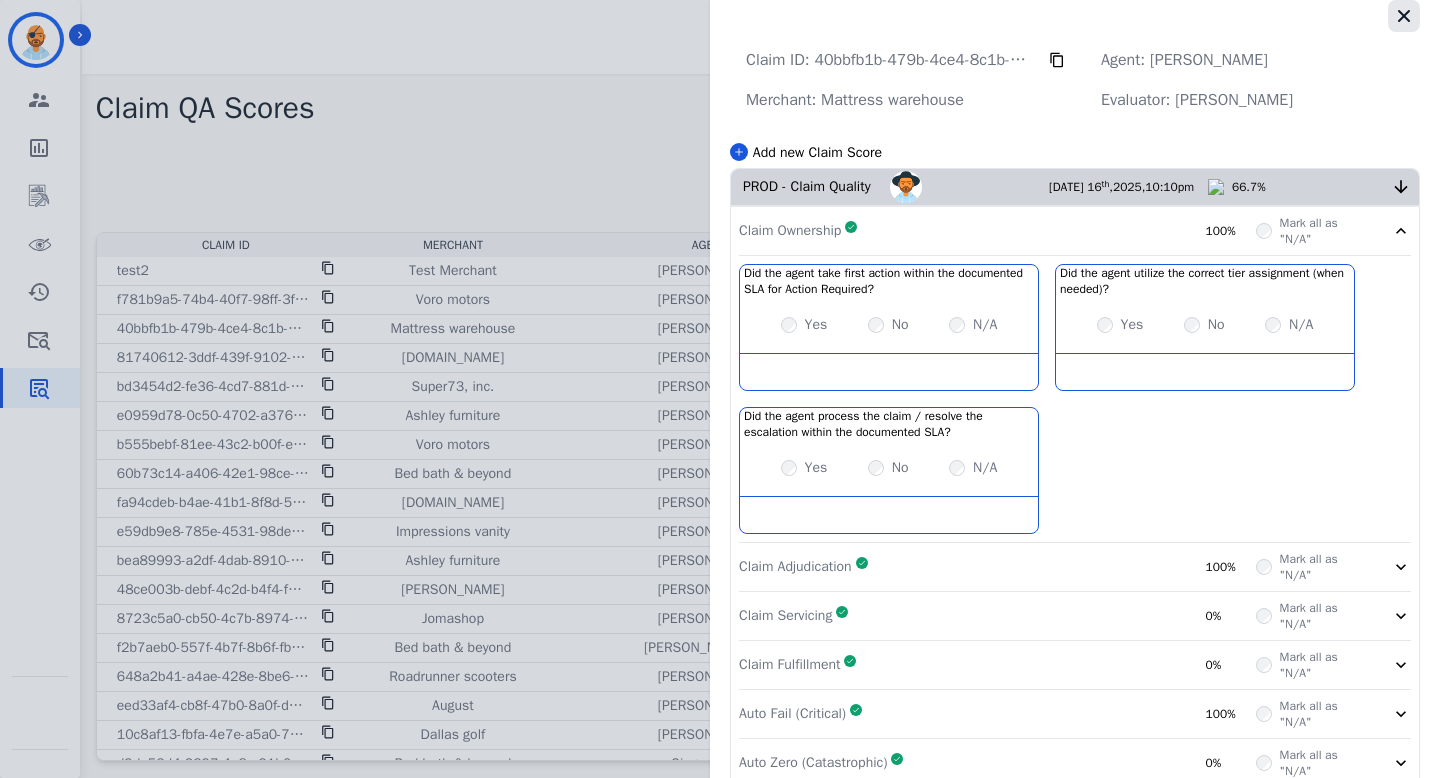 click 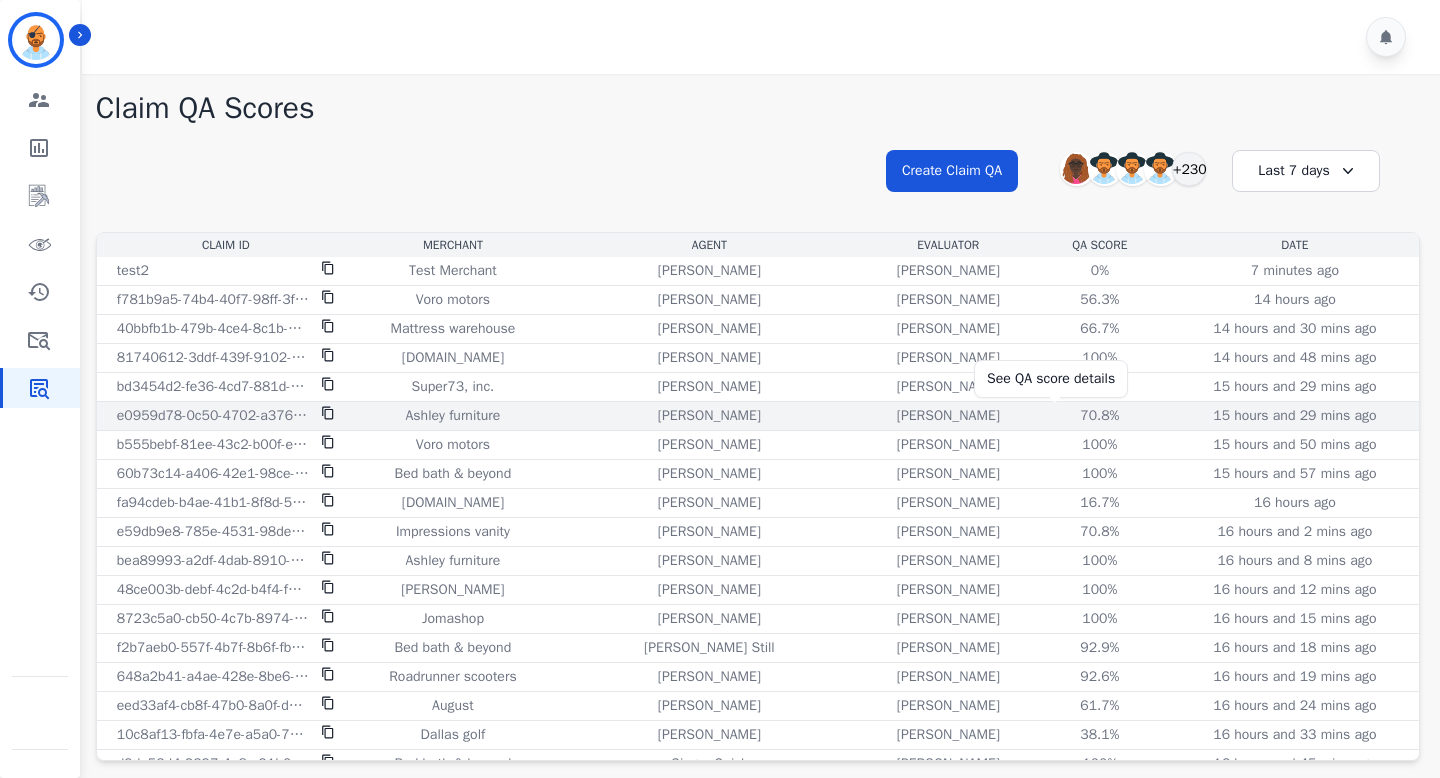 click on "70.8%" at bounding box center [1100, 416] 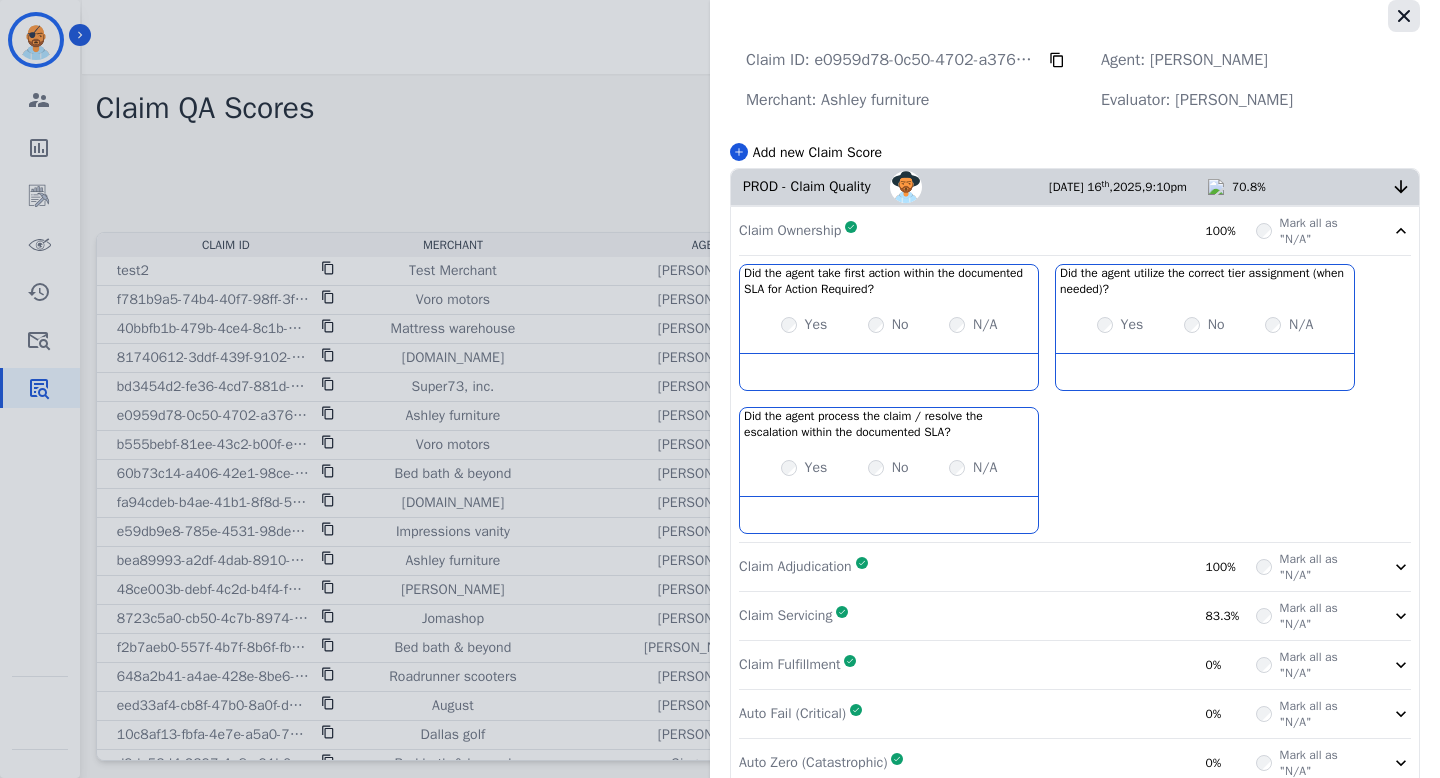 click 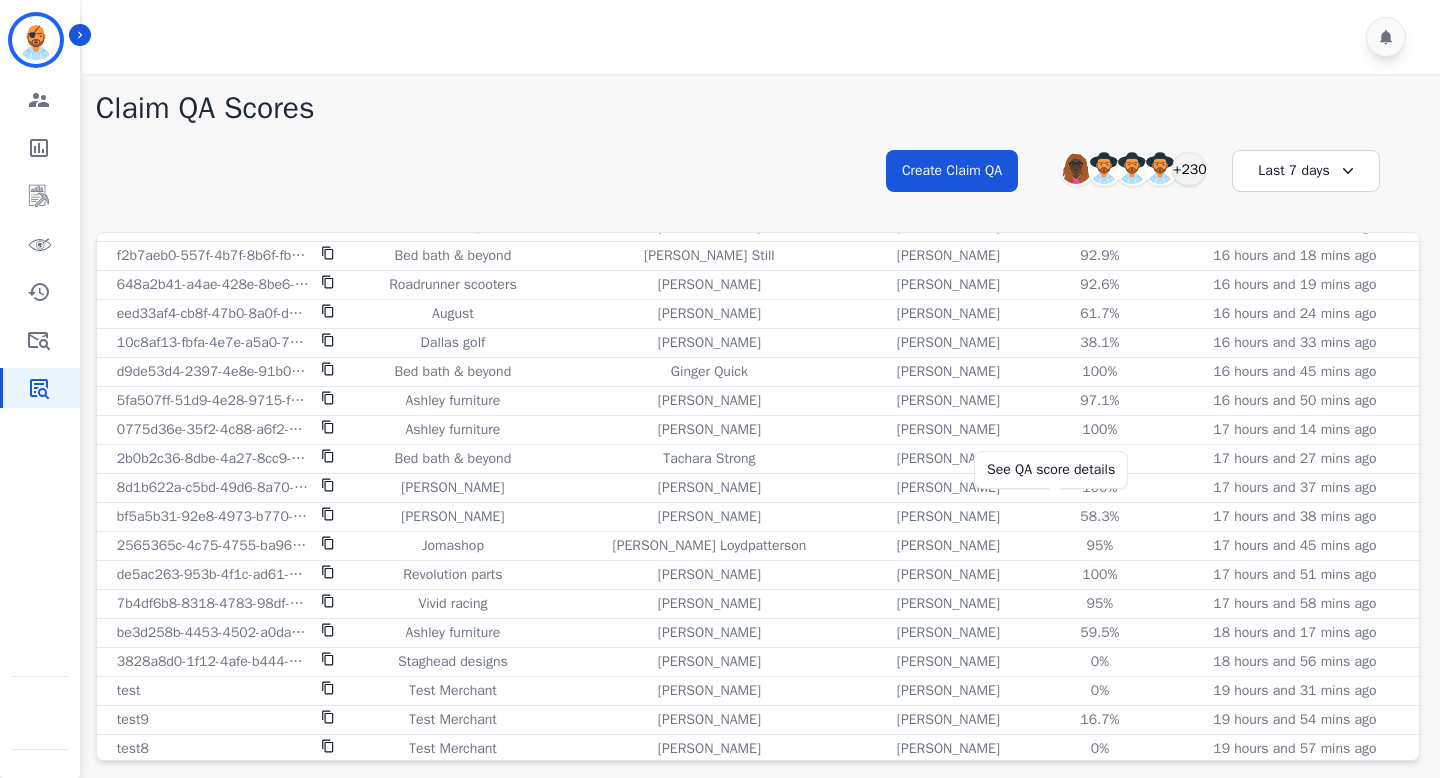scroll, scrollTop: 237, scrollLeft: 0, axis: vertical 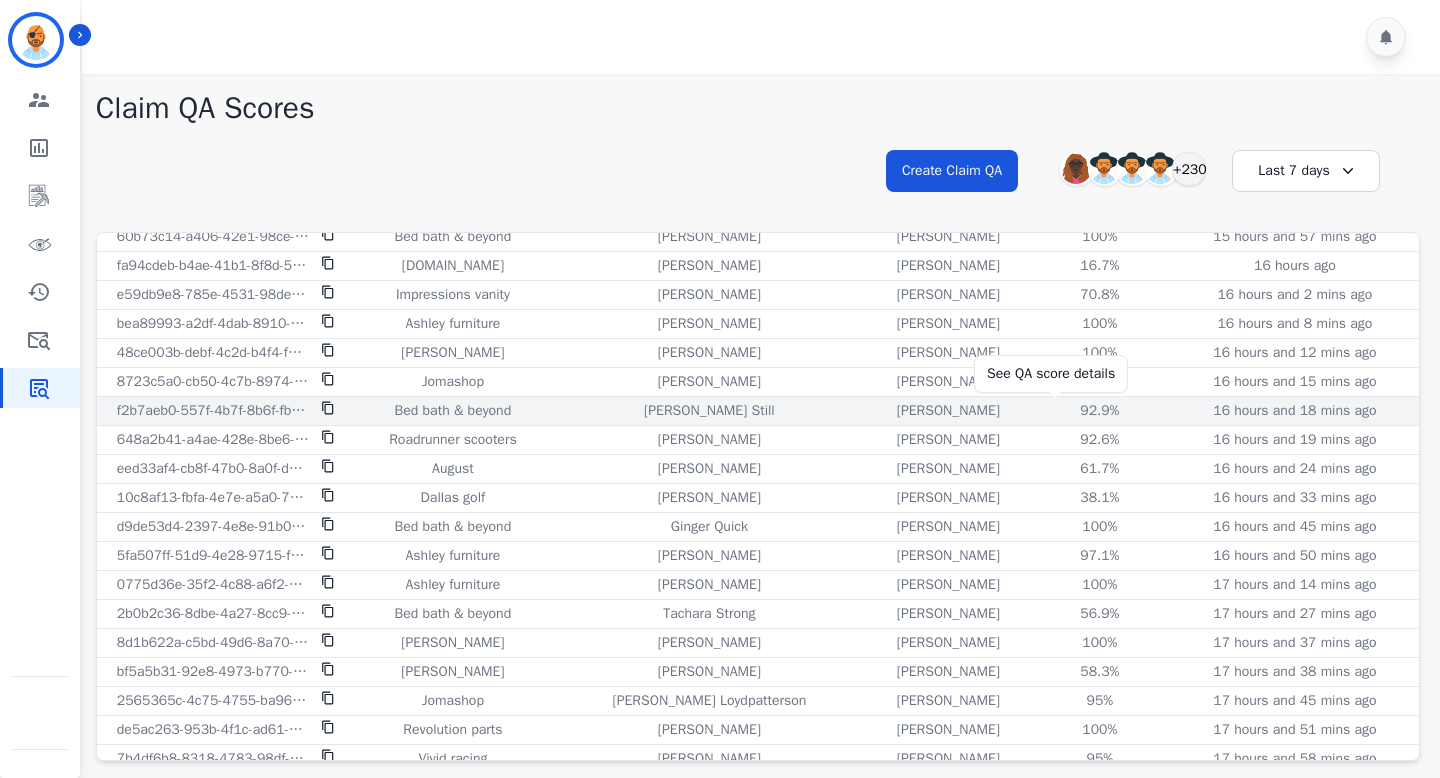 click on "92.9%" at bounding box center (1100, 411) 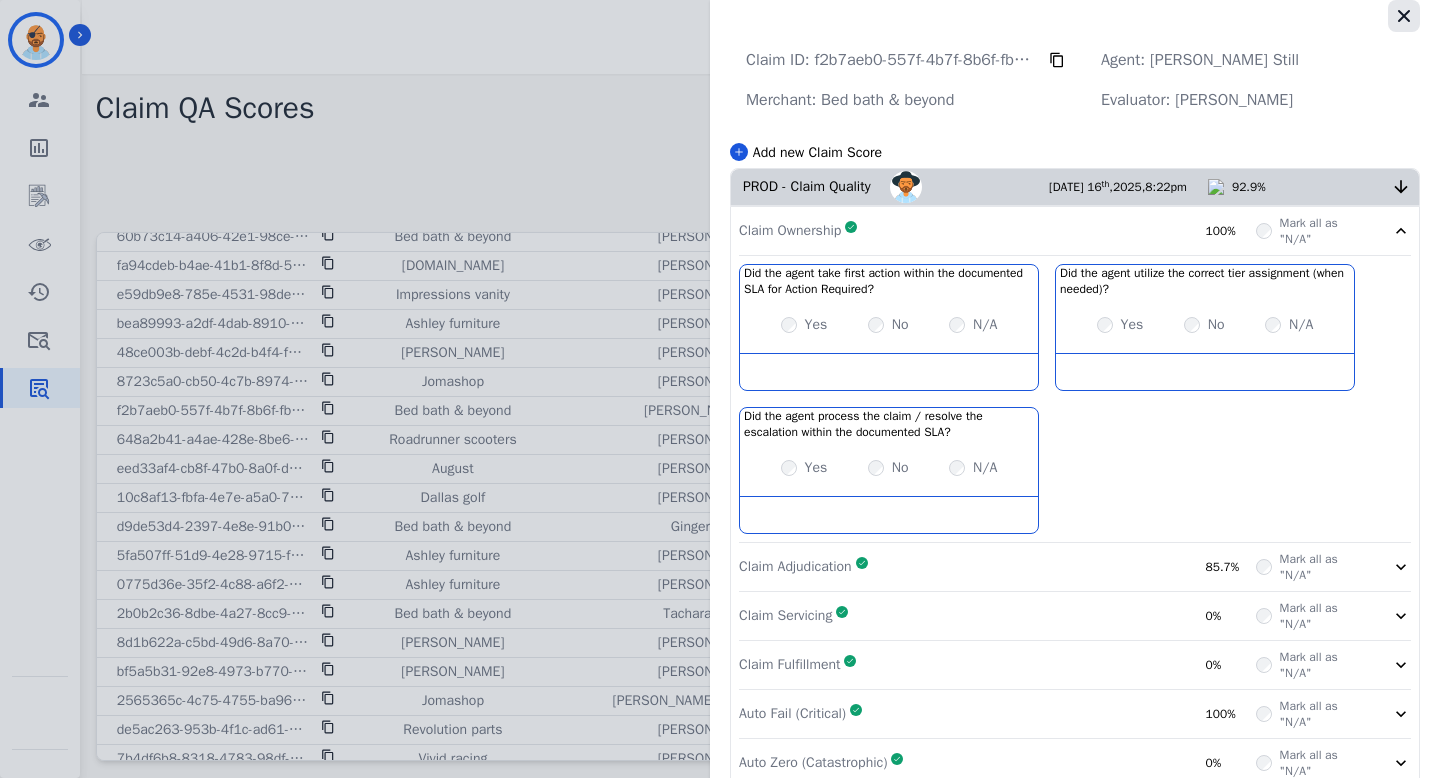 click 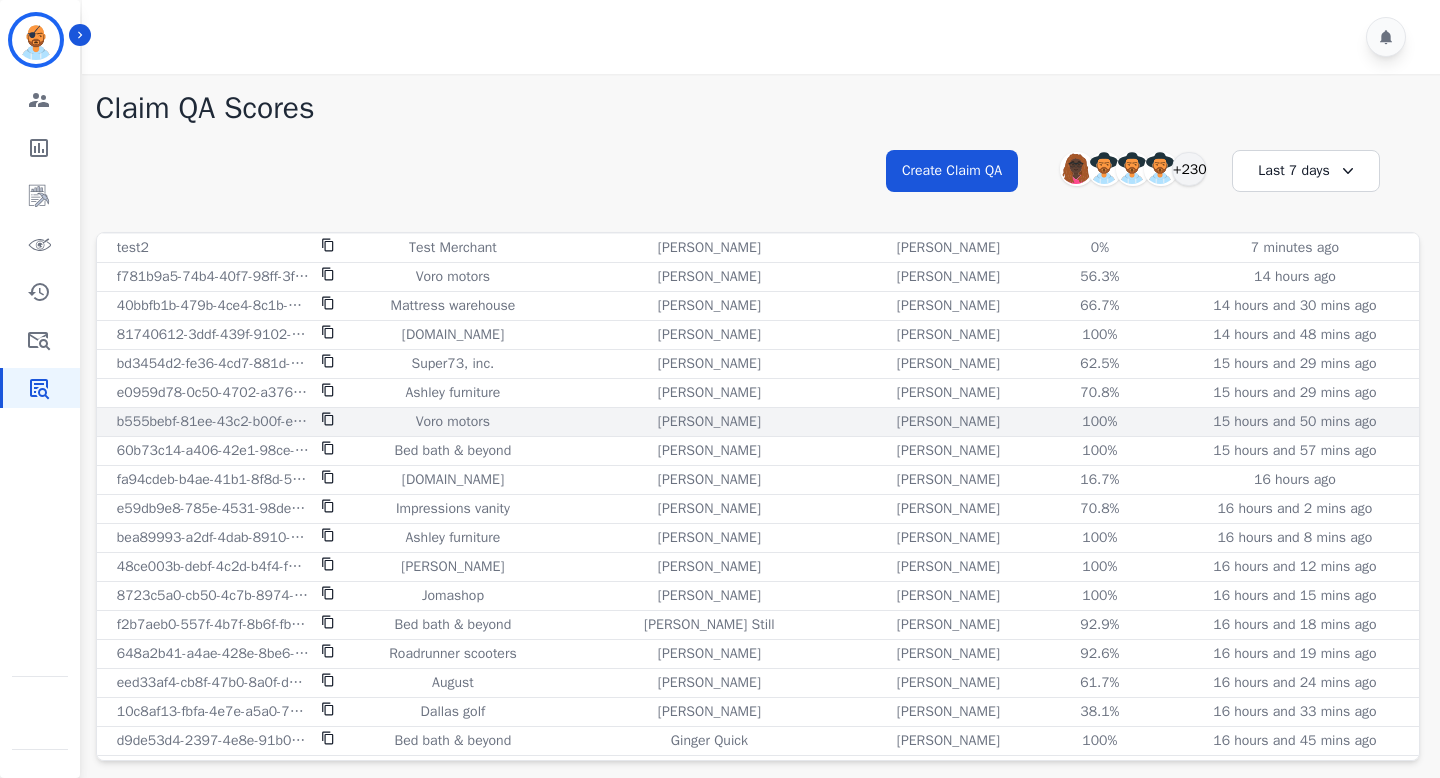 scroll, scrollTop: 0, scrollLeft: 0, axis: both 